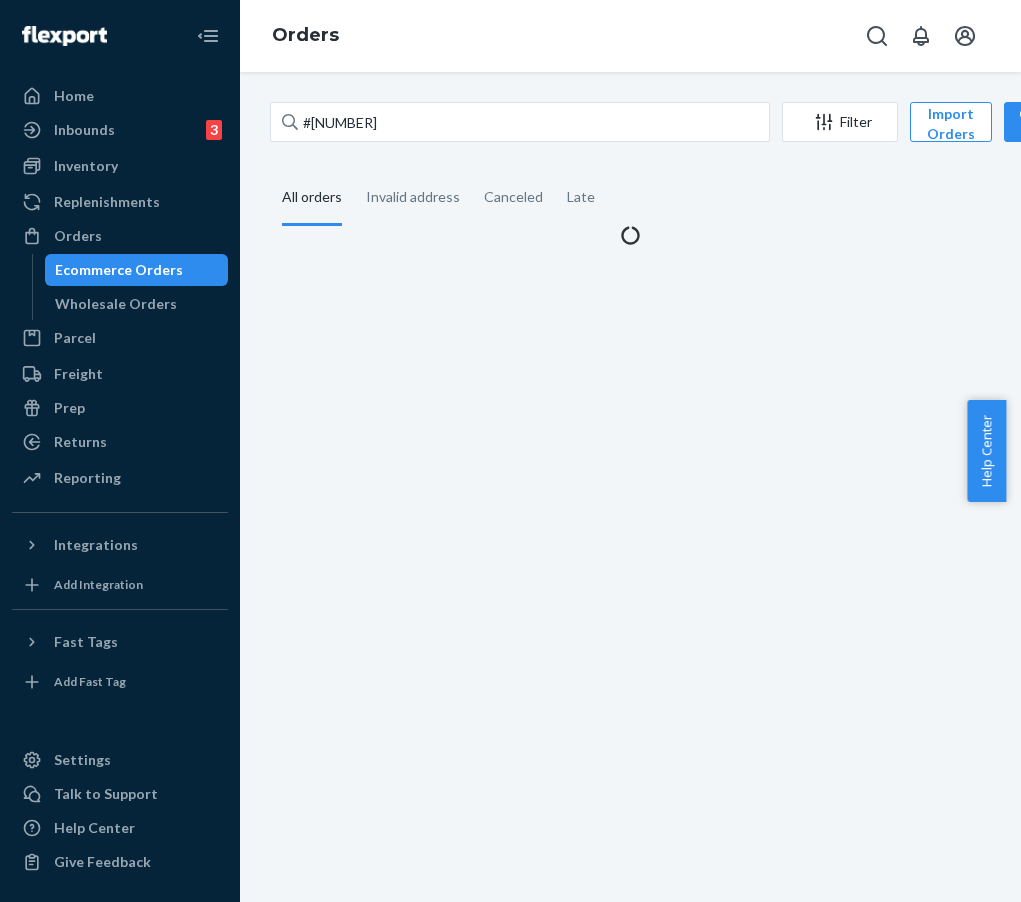 scroll, scrollTop: 0, scrollLeft: 0, axis: both 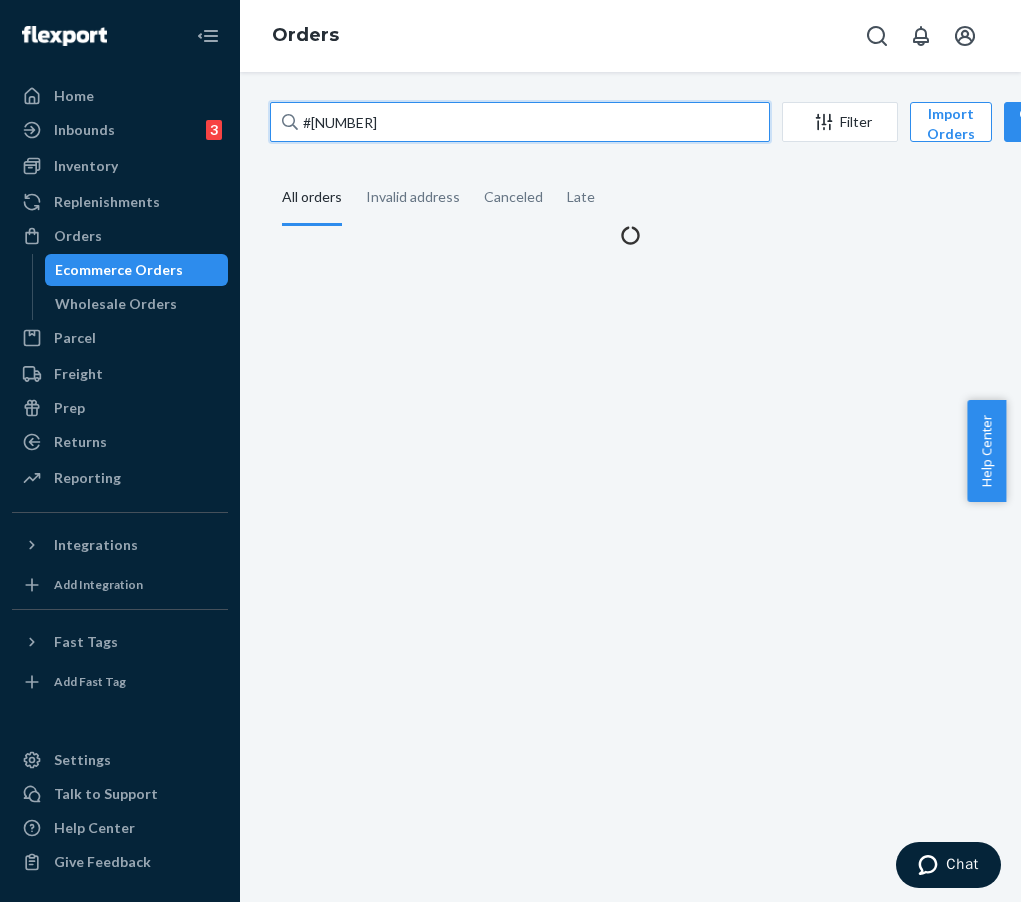 click on "#[NUMBER]" at bounding box center [520, 122] 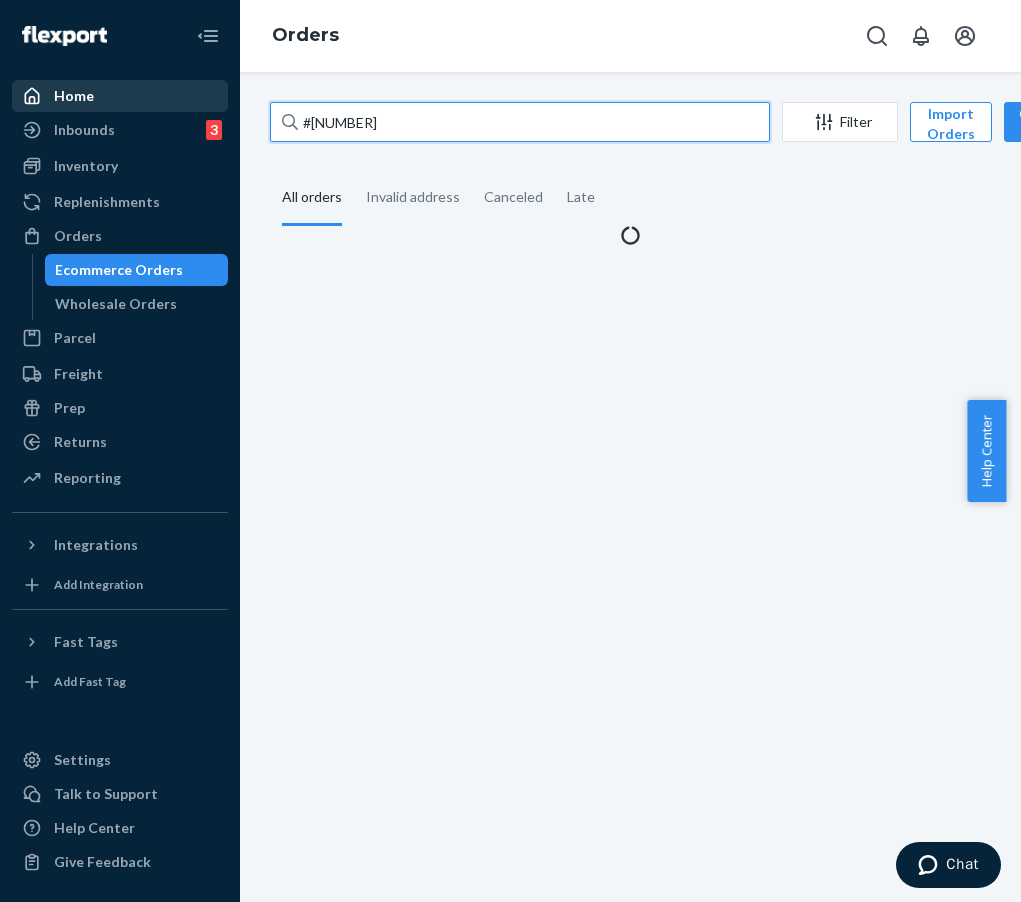 drag, startPoint x: 490, startPoint y: 120, endPoint x: 199, endPoint y: 94, distance: 292.1592 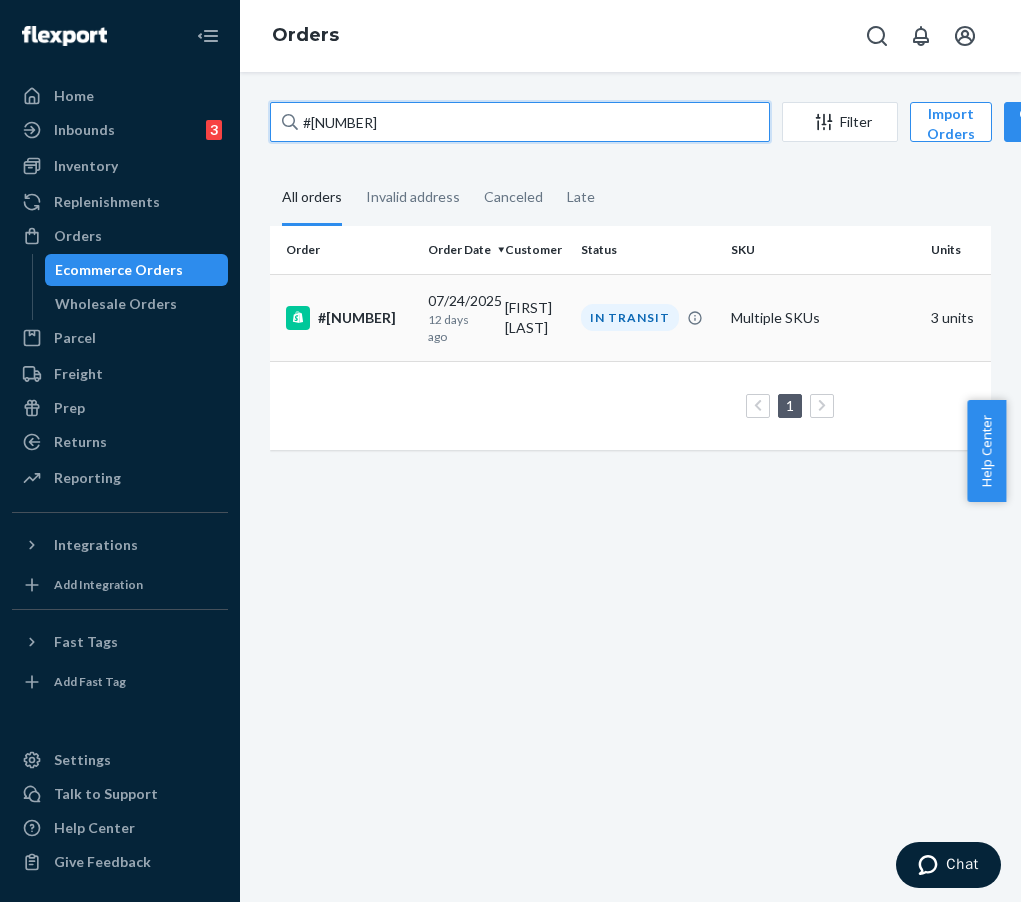 type on "#[NUMBER]" 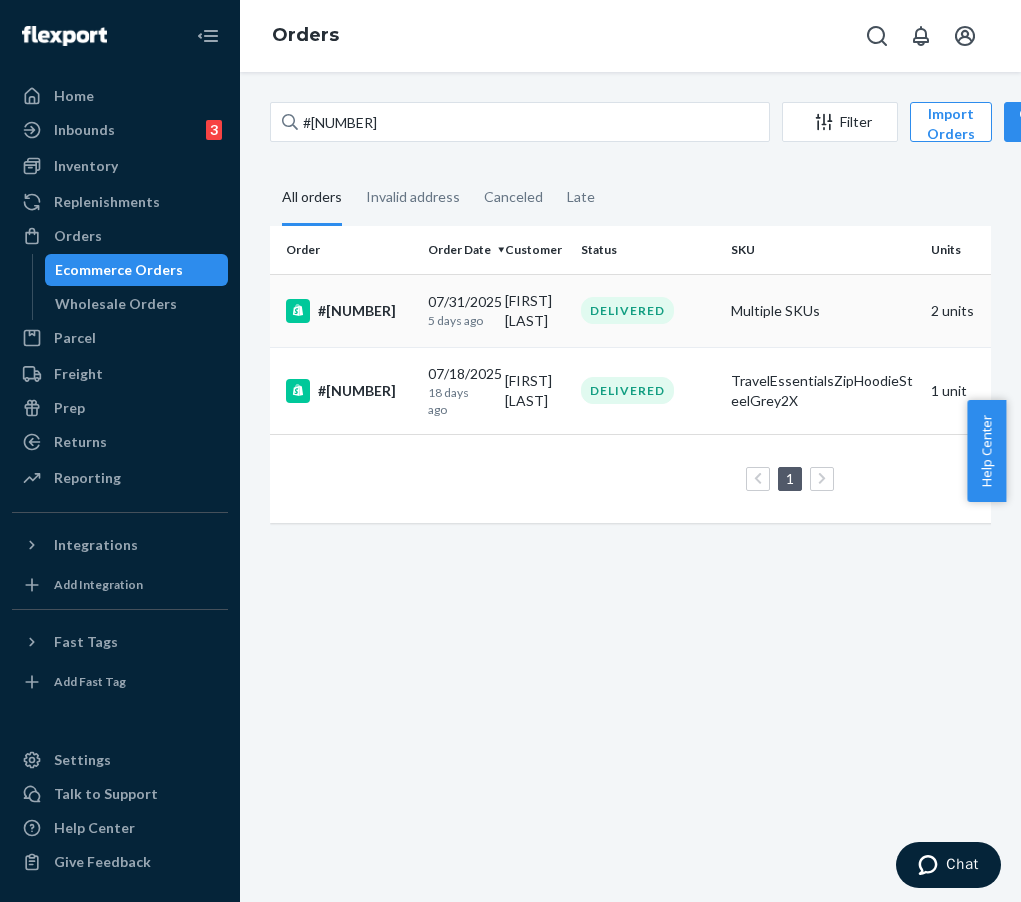 click on "#[NUMBER]" at bounding box center [345, 310] 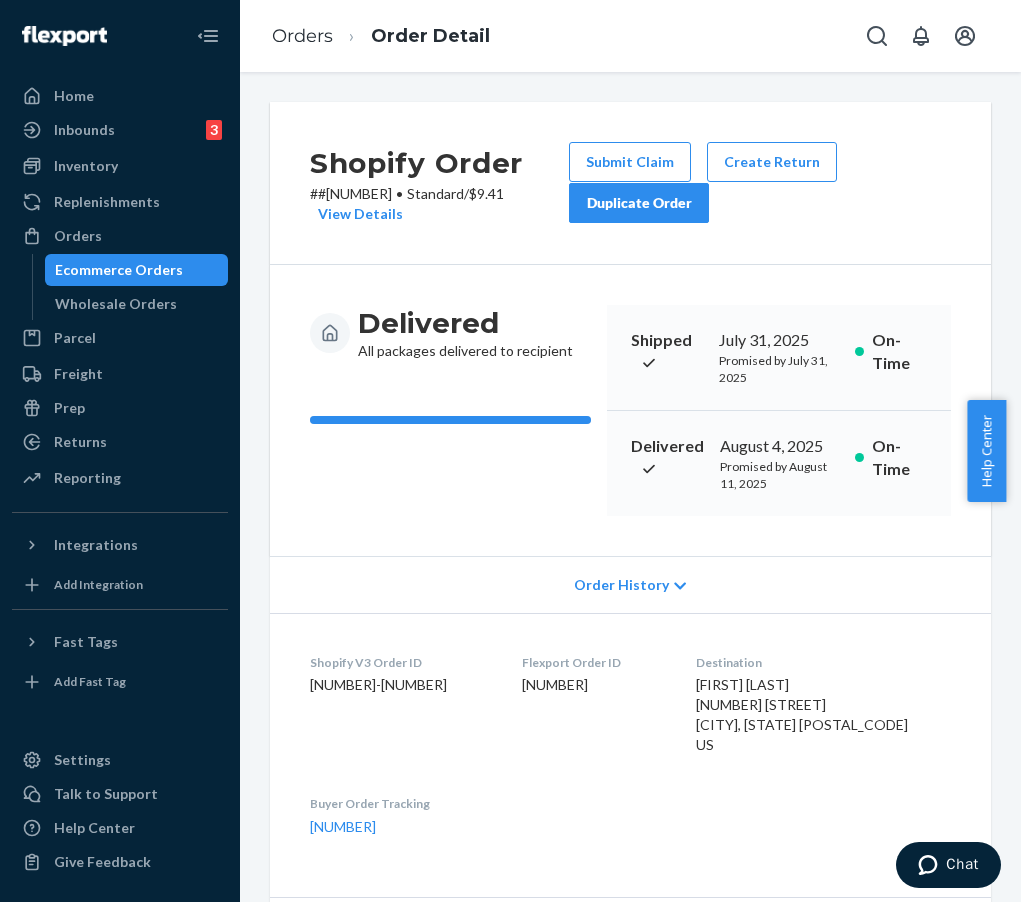 click on "Submit Claim" at bounding box center (630, 162) 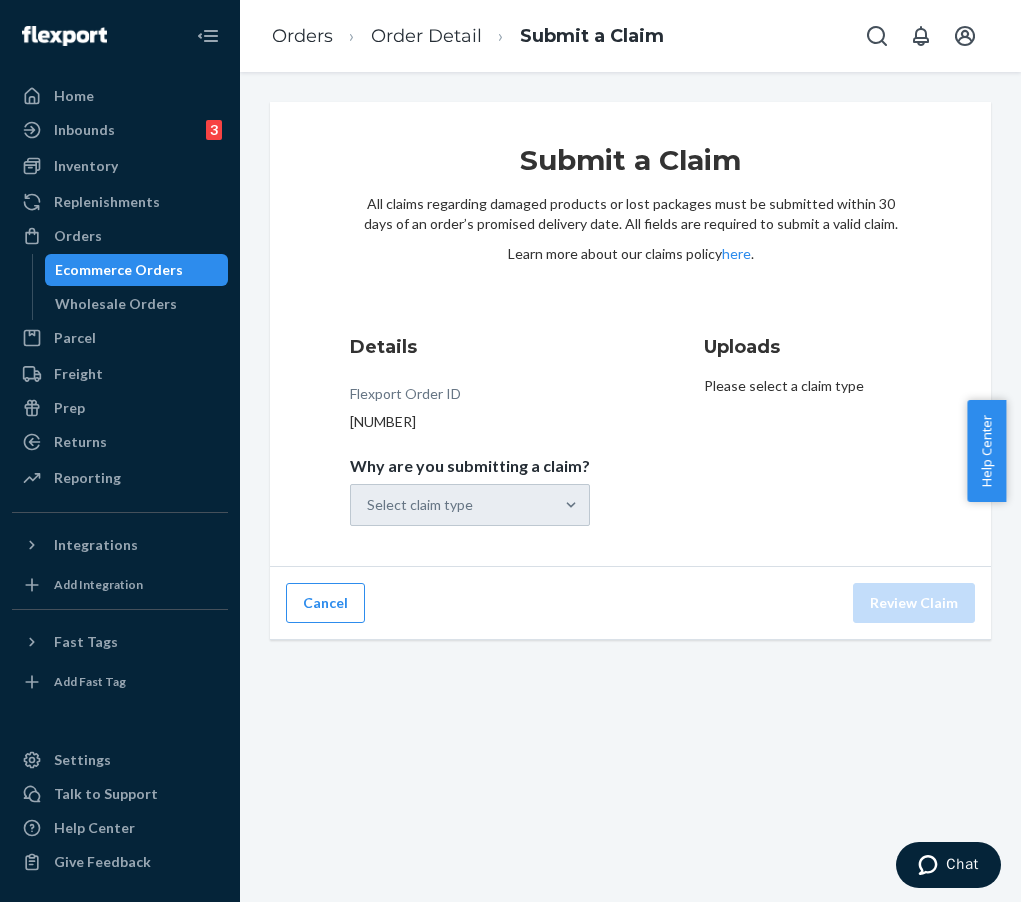 click on "Select claim type" at bounding box center (470, 505) 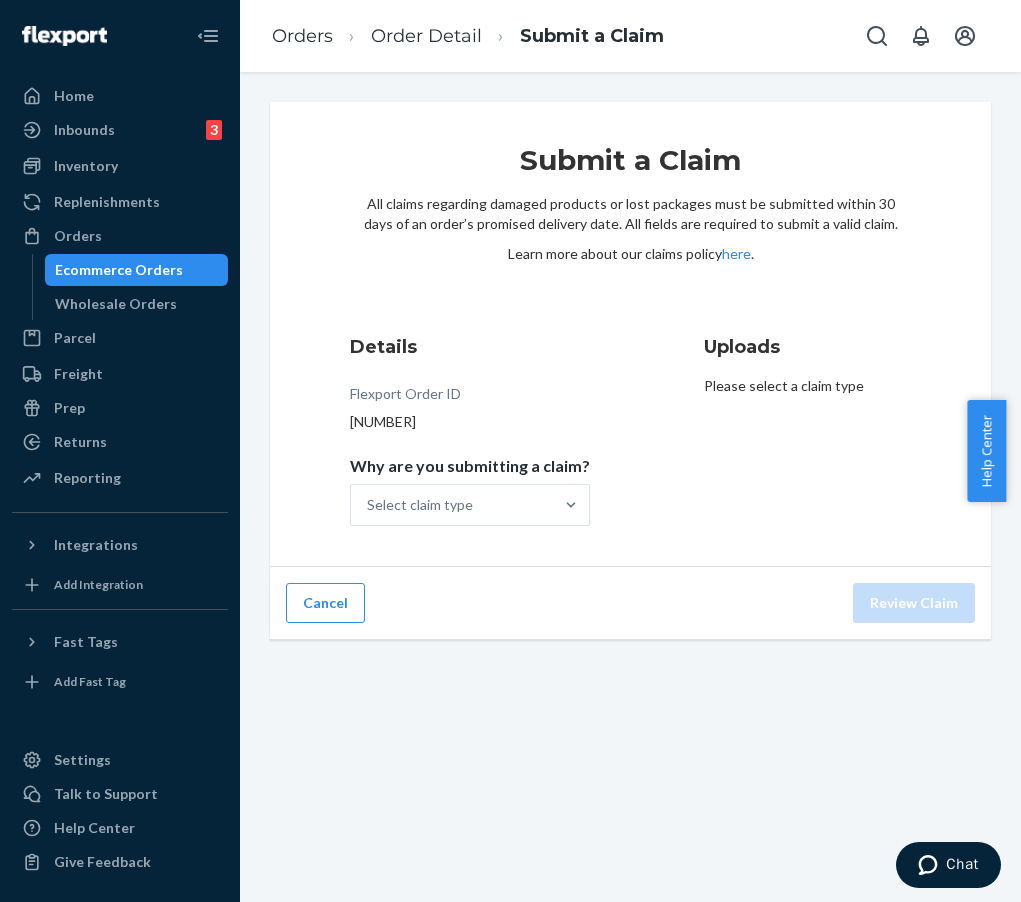 click at bounding box center [571, 505] 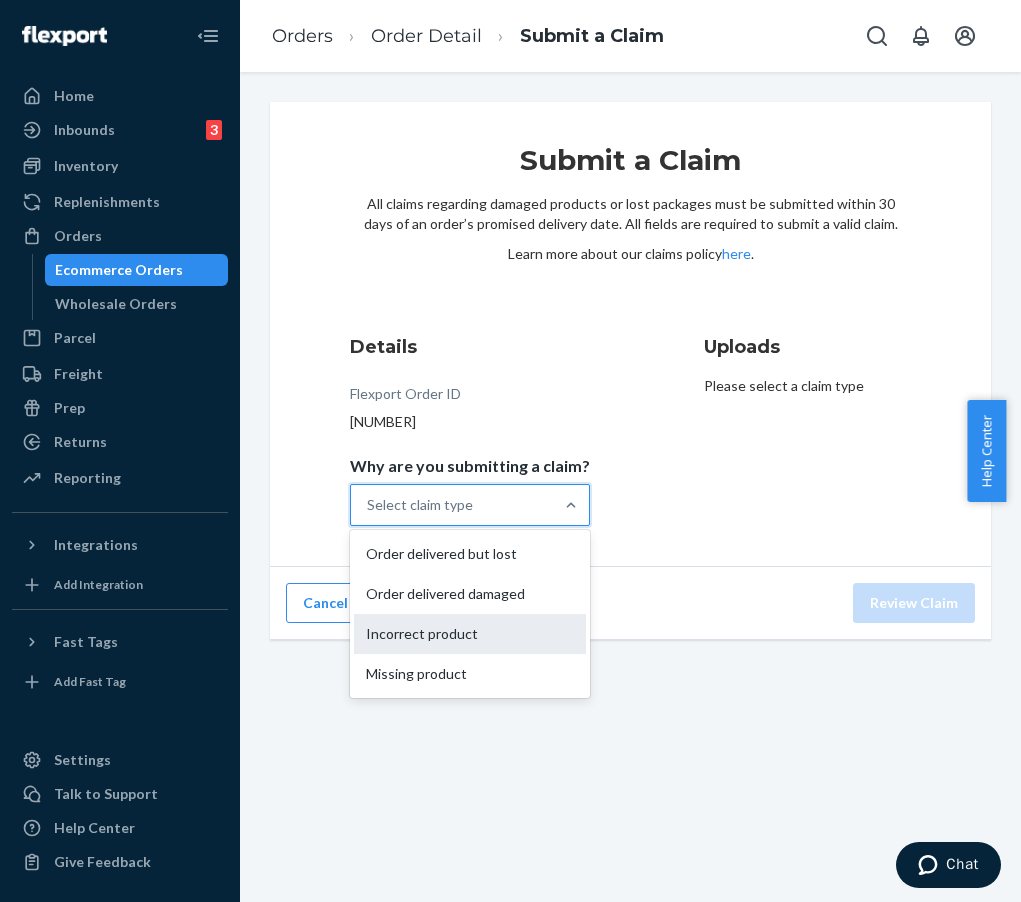 click on "Incorrect product" at bounding box center [470, 634] 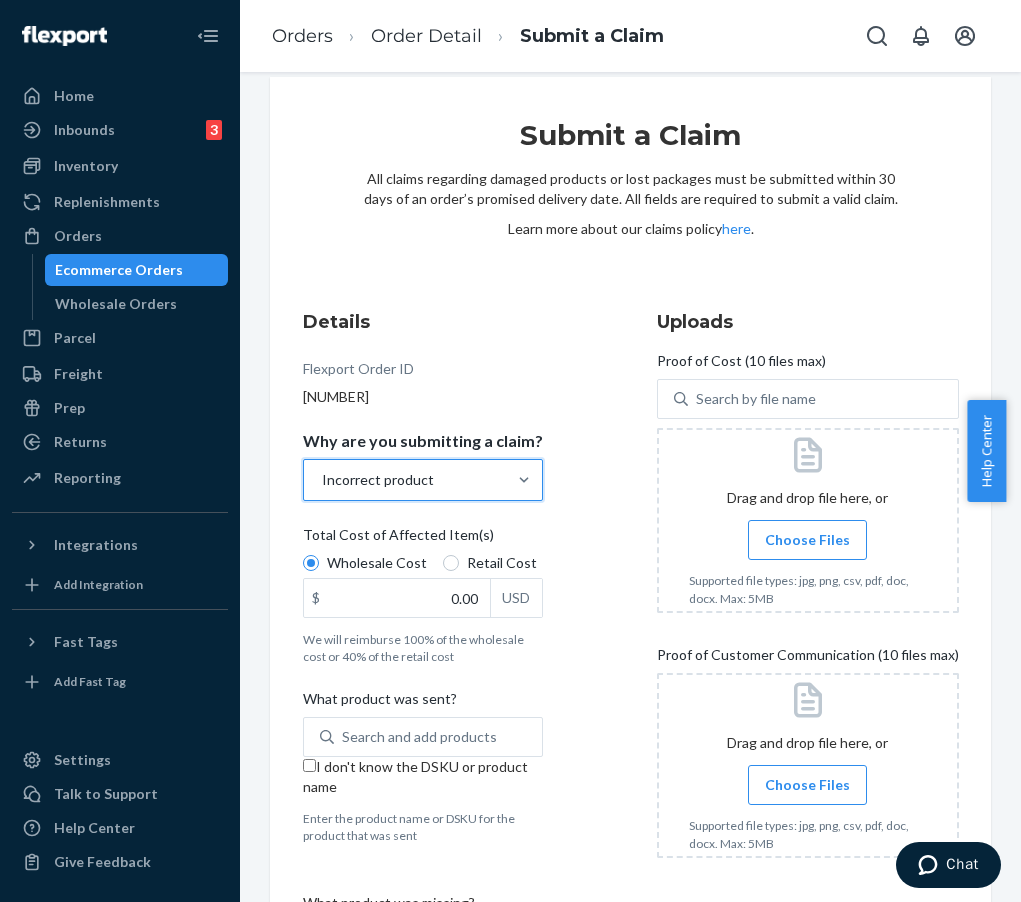 scroll, scrollTop: 26, scrollLeft: 0, axis: vertical 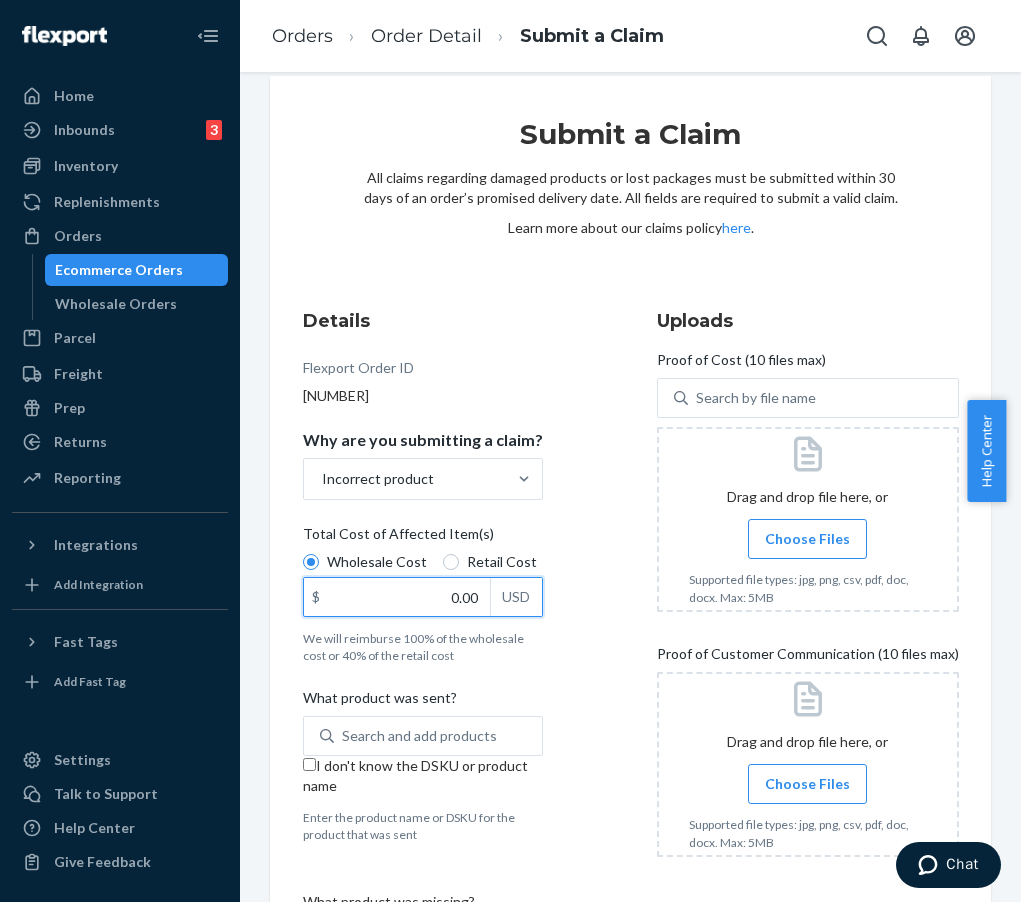 drag, startPoint x: 429, startPoint y: 597, endPoint x: 518, endPoint y: 573, distance: 92.17918 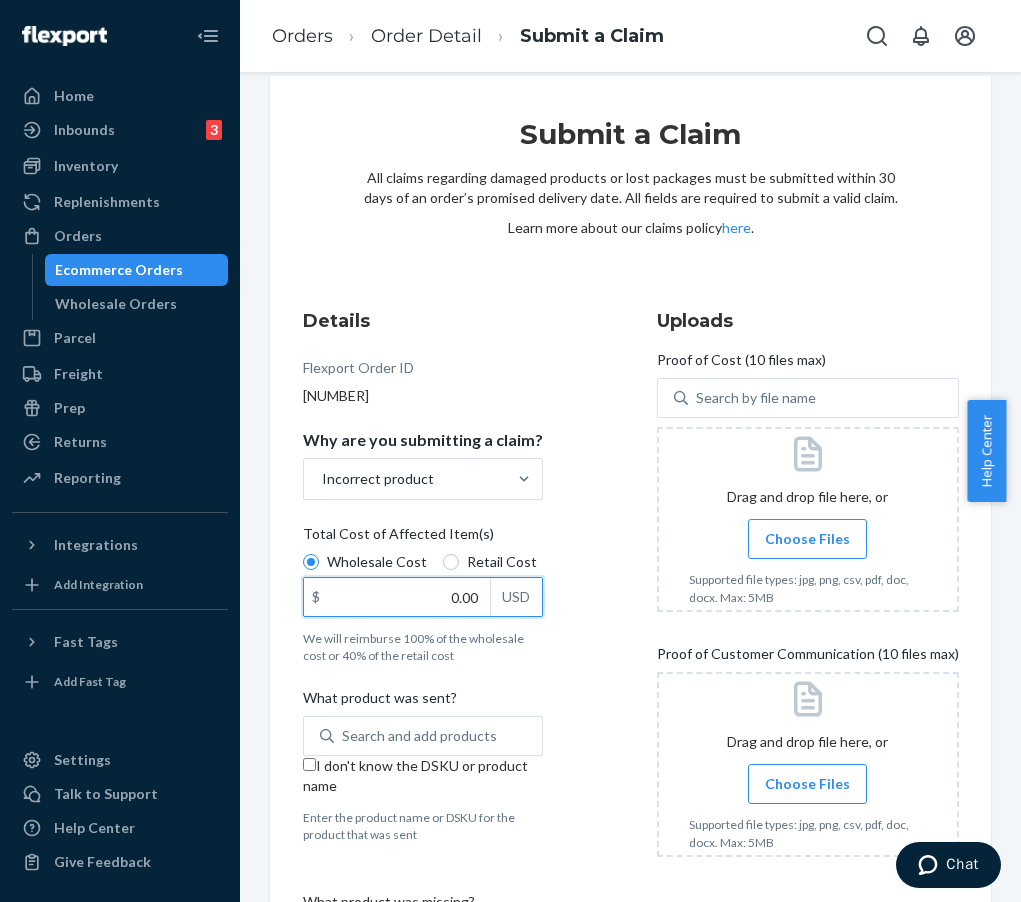 click on "$ 0.00 USD" at bounding box center [423, 597] 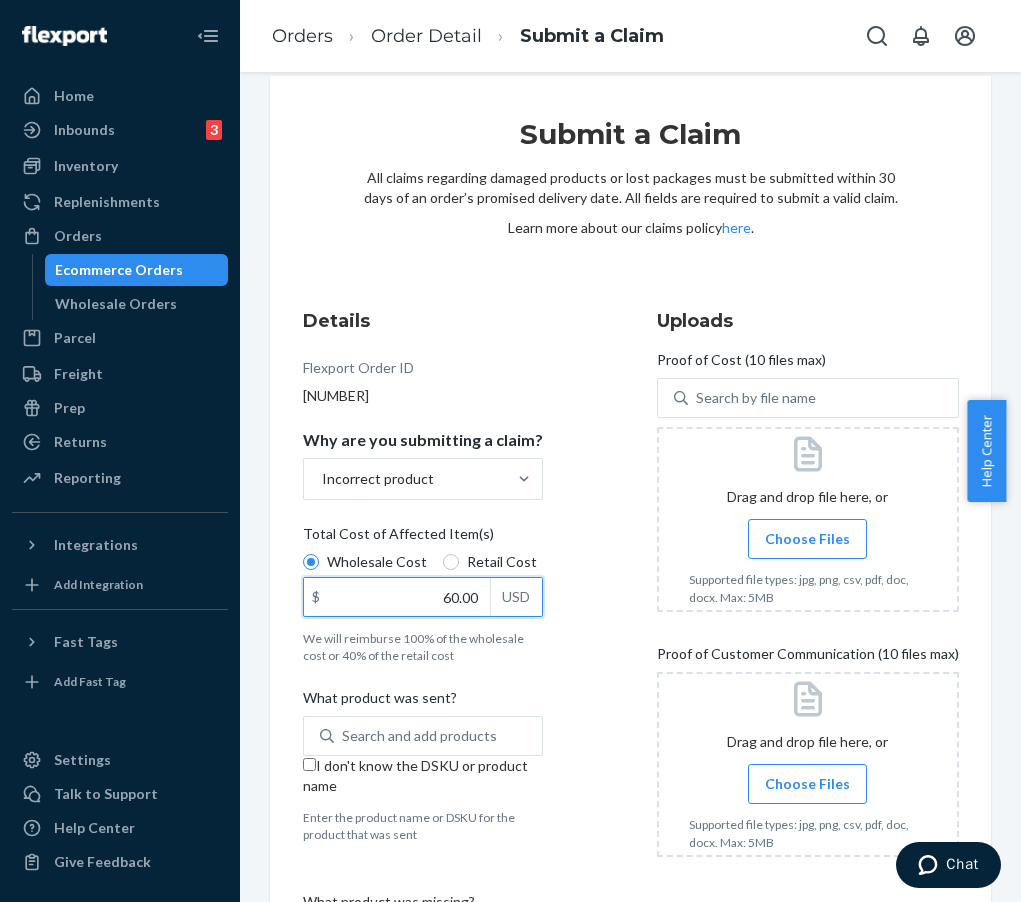 type on "60.00" 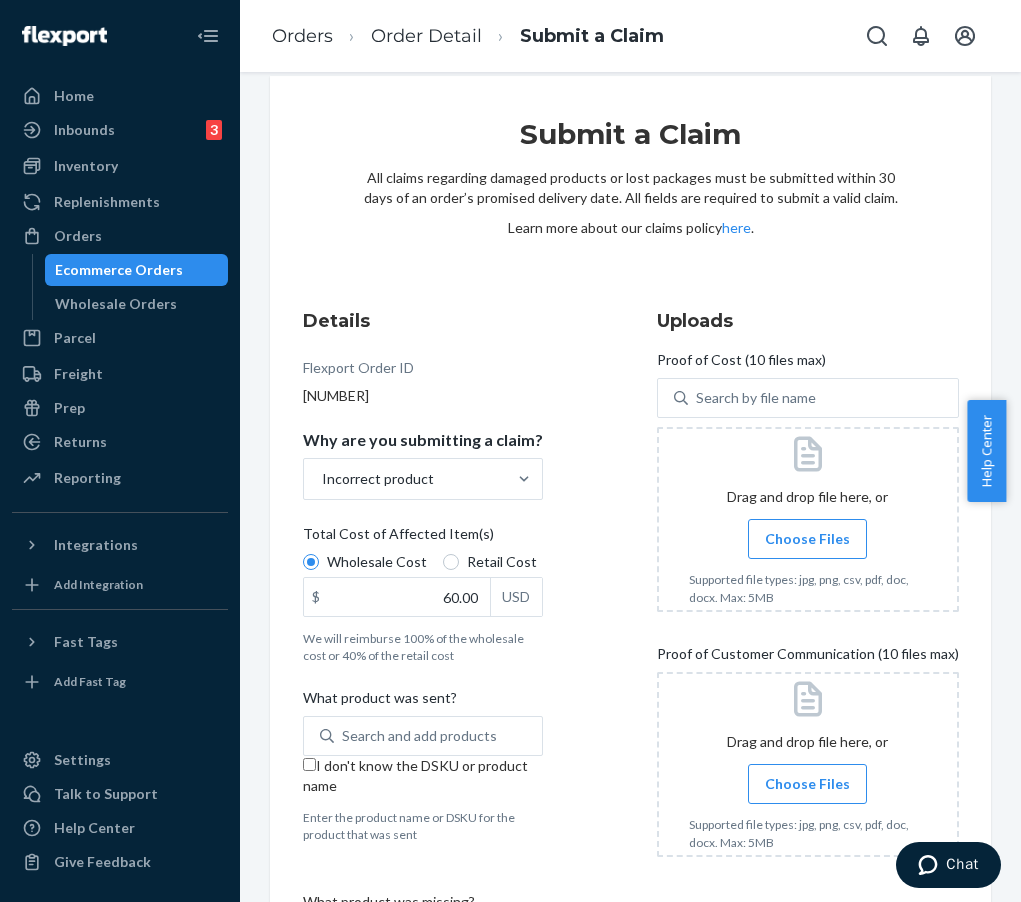 click on "Details Flexport Order ID [NUMBER] Why are you submitting a claim? Incorrect product Total Cost of Affected Item(s) Wholesale Cost Retail Cost $ 60.00 USD We will reimburse 100% of the wholesale cost or 40% of the retail cost What product was sent? Search and add products I don't know the DSKU or product name Enter the product name or DSKU for the product that was sent What product was missing? Cloud Zip Hoodie (Wolf Grey / XL) [DSKU] 0 Cloud Sweatpants Olive 3X [DSKU] 0 Select the products that are missing" at bounding box center [448, 697] 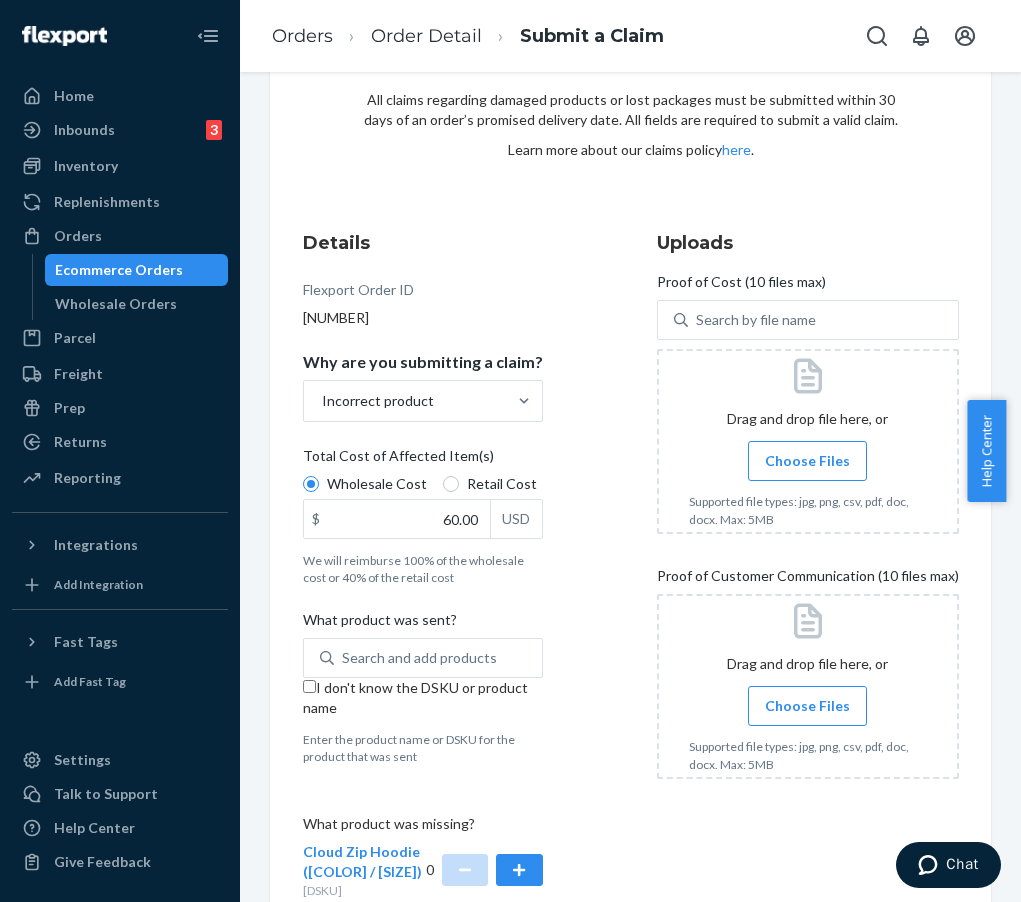 scroll, scrollTop: 103, scrollLeft: 0, axis: vertical 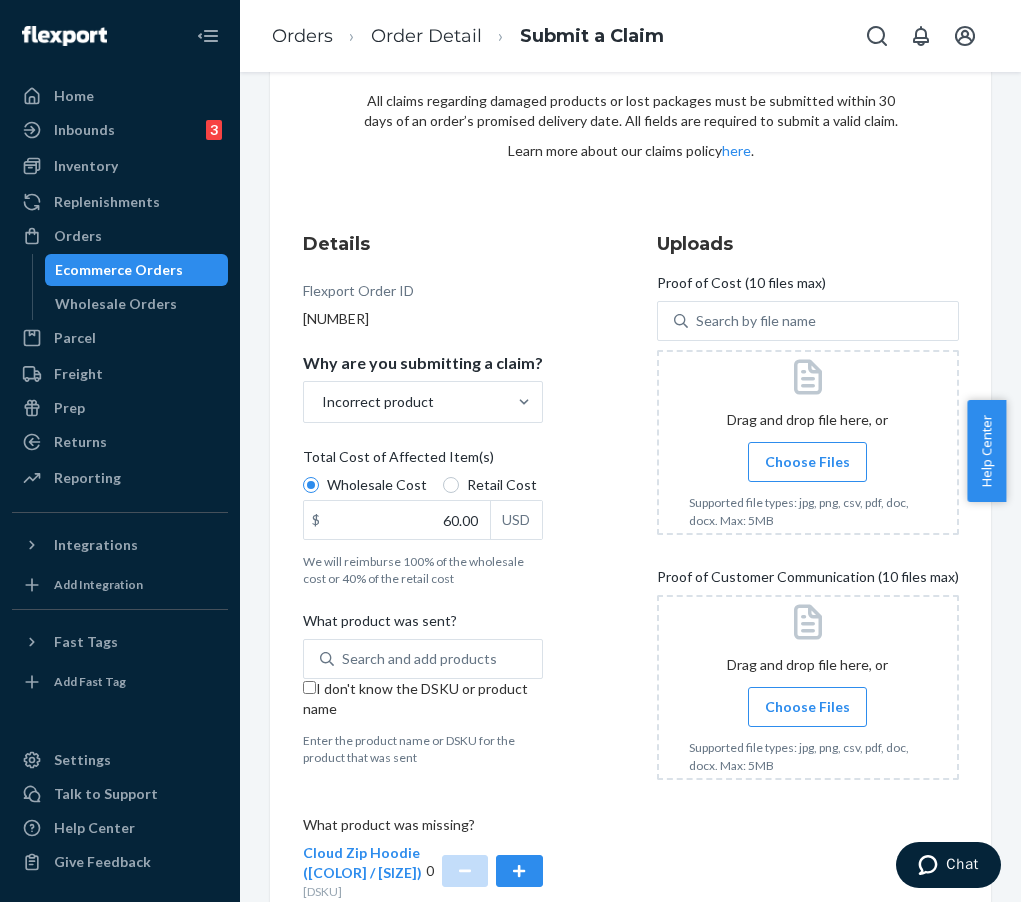 click on "Choose Files" at bounding box center (807, 462) 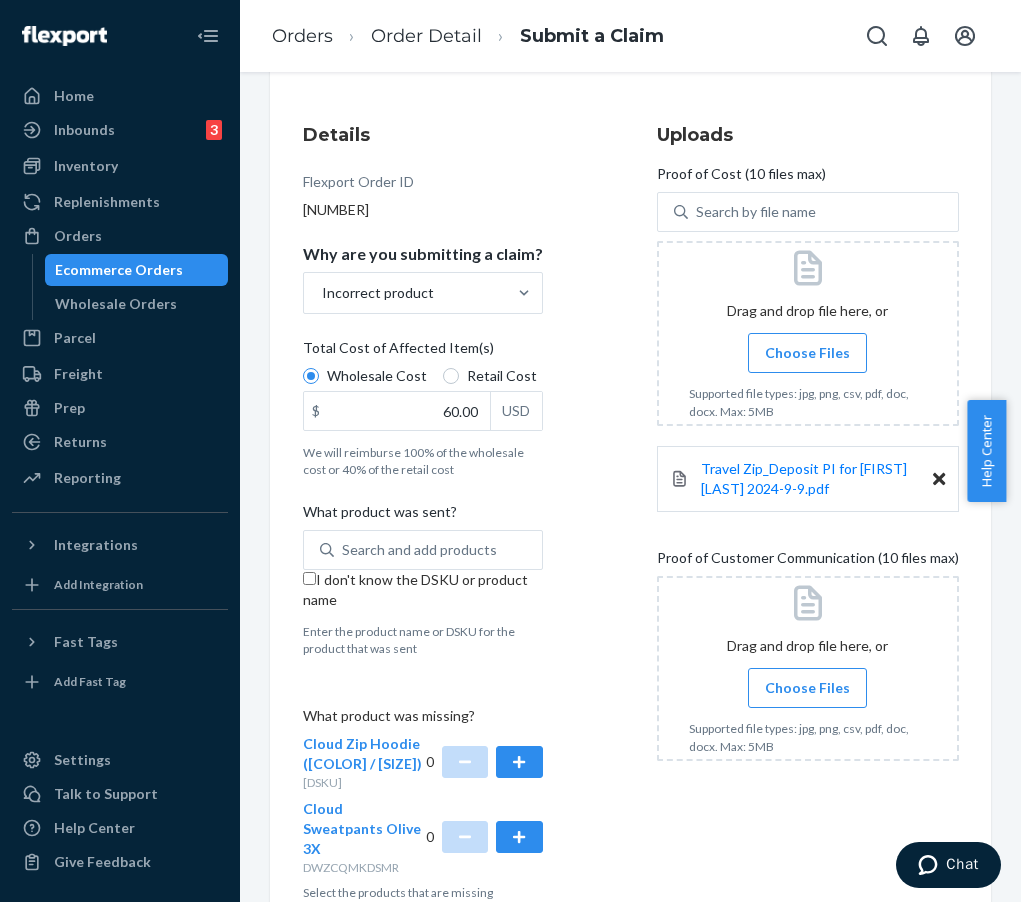 scroll, scrollTop: 285, scrollLeft: 0, axis: vertical 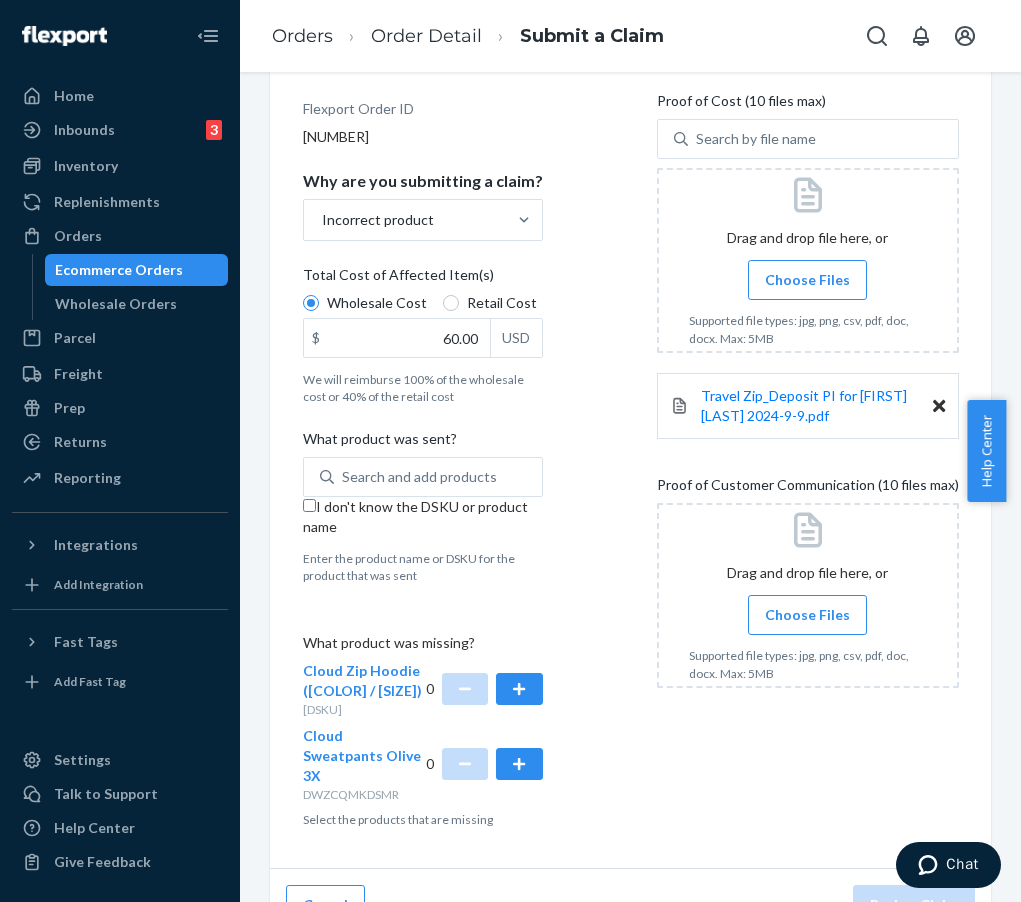 click on "Choose Files" at bounding box center [807, 615] 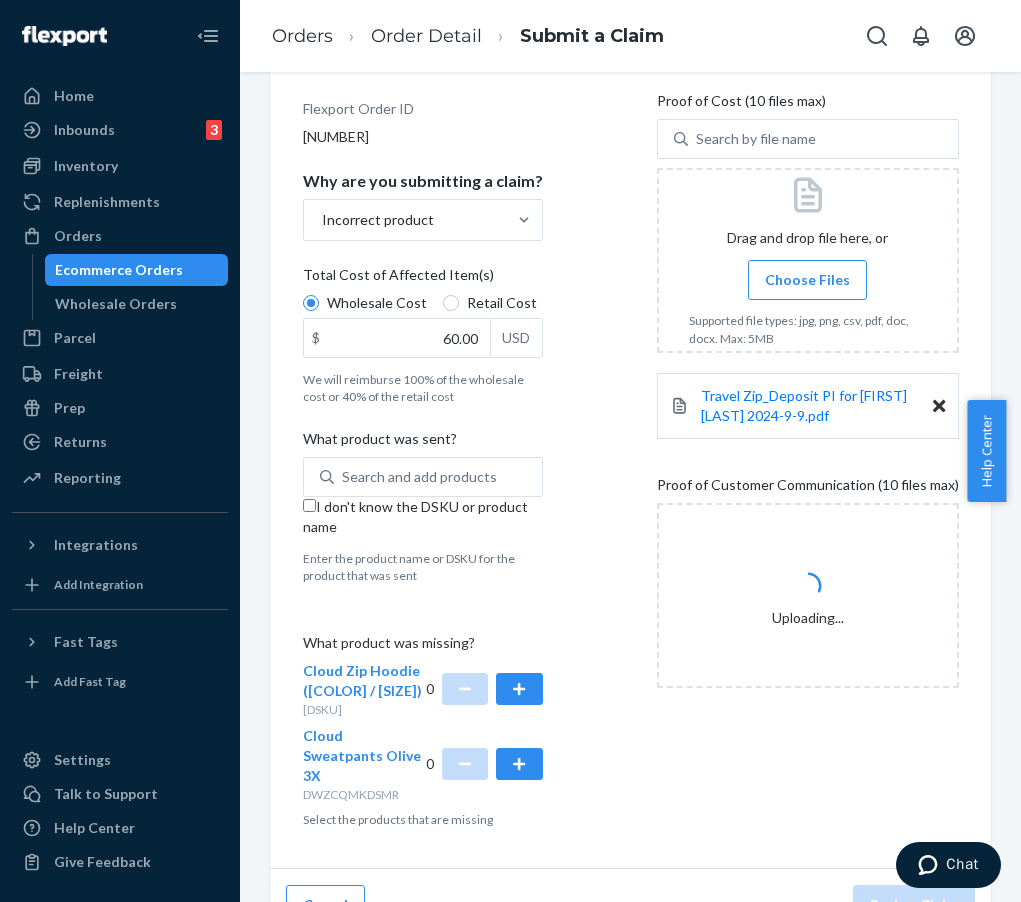 click on "Uploads Proof of Cost (10 files max) Search by file name Drag and drop file here, or Choose Files Supported file types: jpg, png, csv, pdf, doc, docx. Max: 5MB Travel Zip_Deposit PI for [FIRST] [LAST] 2024-9-9.pdf Proof of Customer Communication (10 files max) Uploading..." at bounding box center (808, 438) 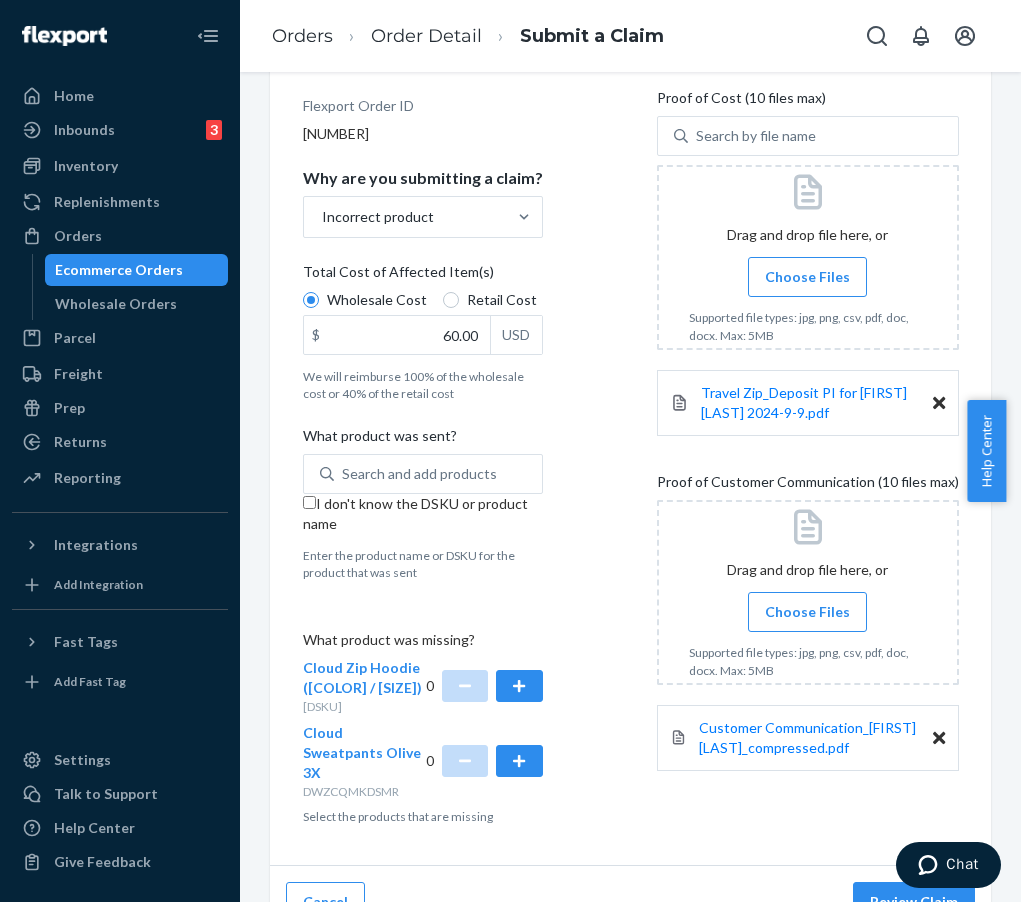 scroll, scrollTop: 291, scrollLeft: 0, axis: vertical 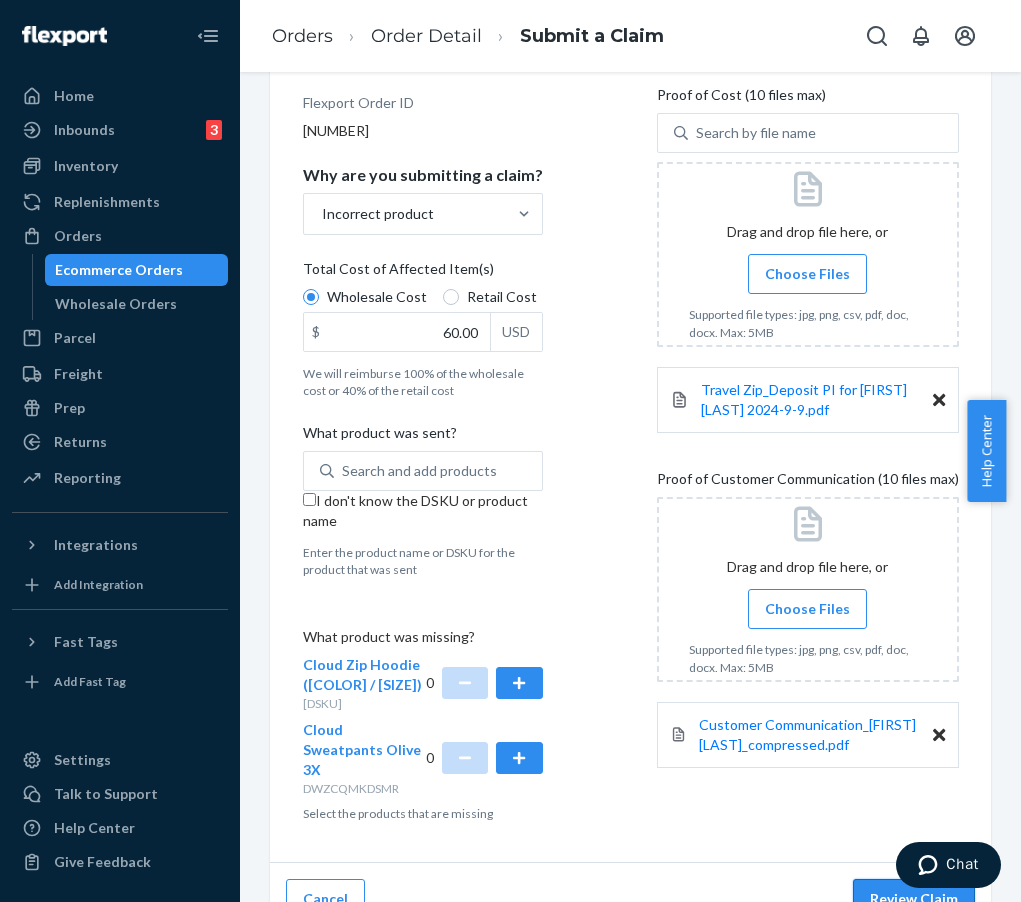 click on "Review Claim" at bounding box center (914, 899) 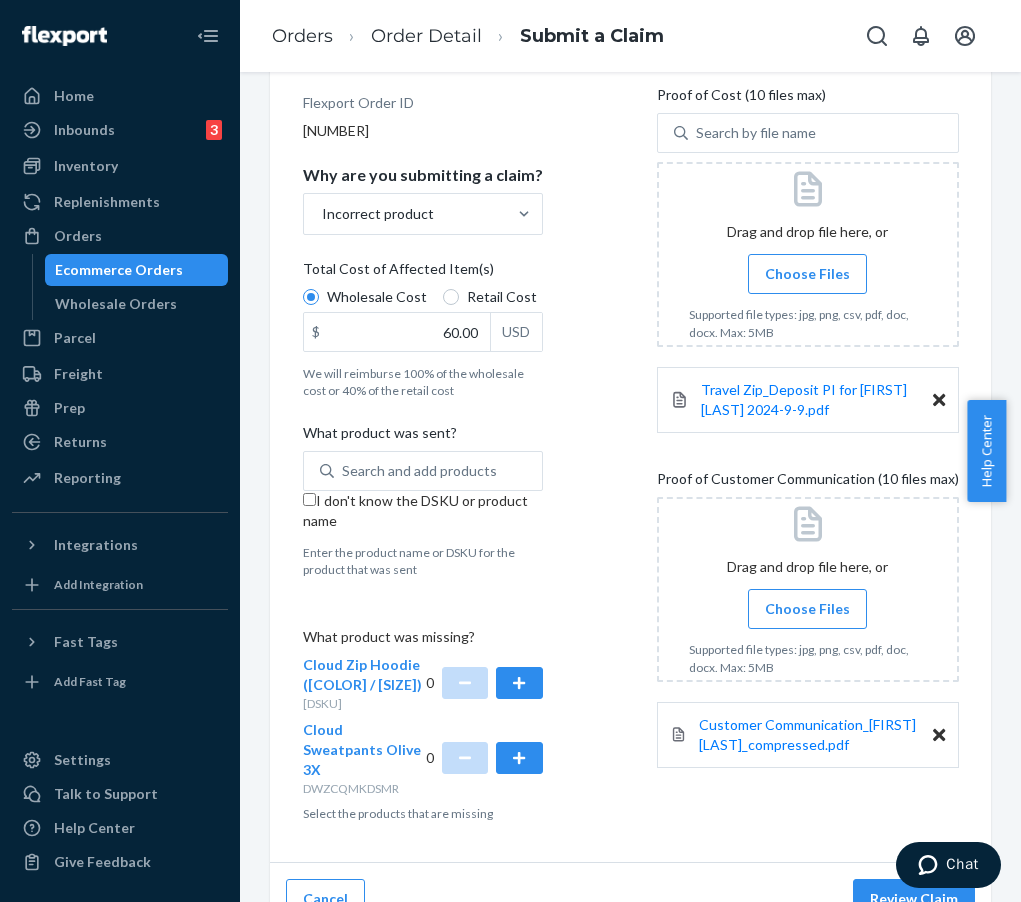 scroll, scrollTop: 0, scrollLeft: 0, axis: both 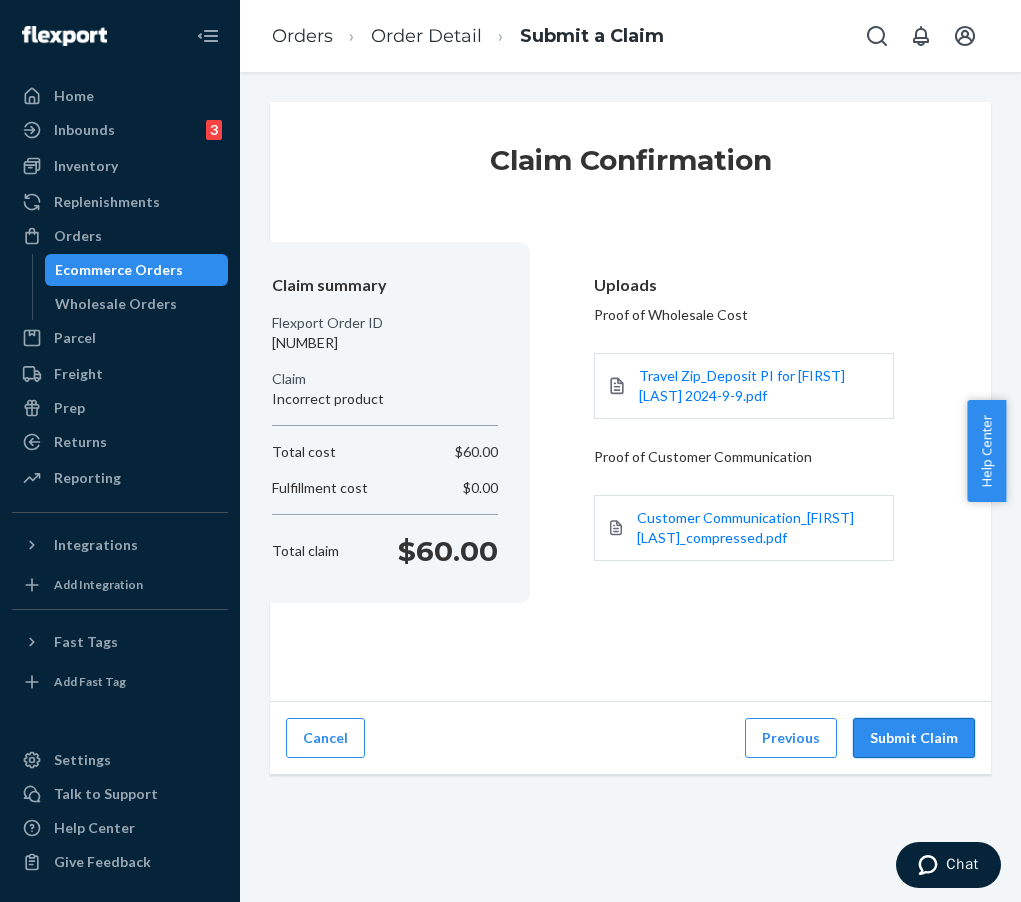 click on "Submit Claim" at bounding box center [914, 738] 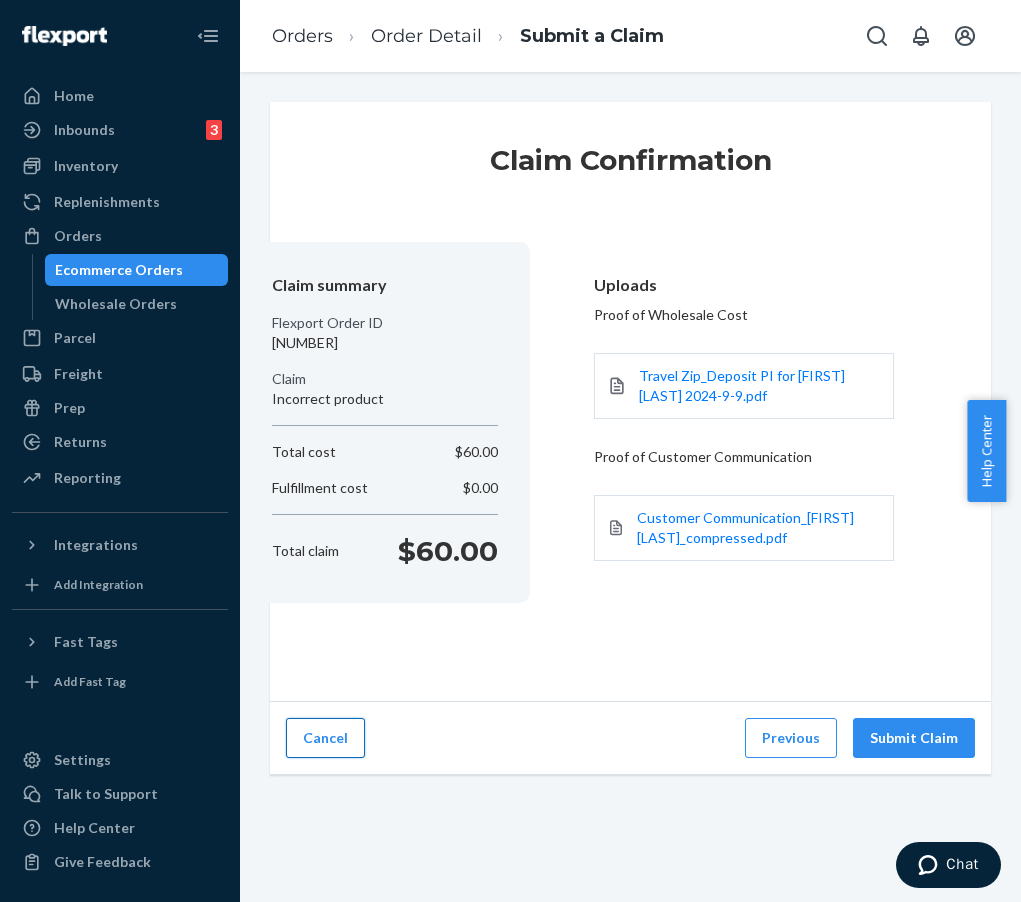 click on "Cancel" at bounding box center (325, 738) 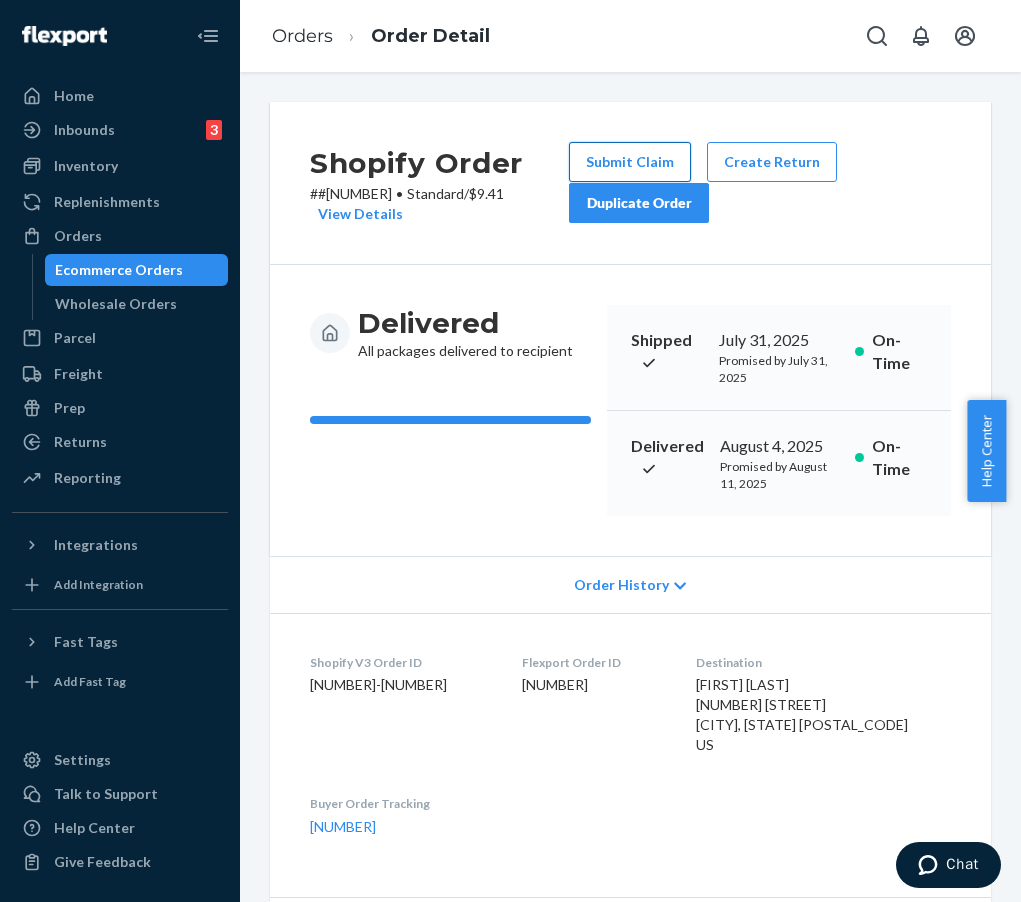 click on "Submit Claim" at bounding box center (630, 162) 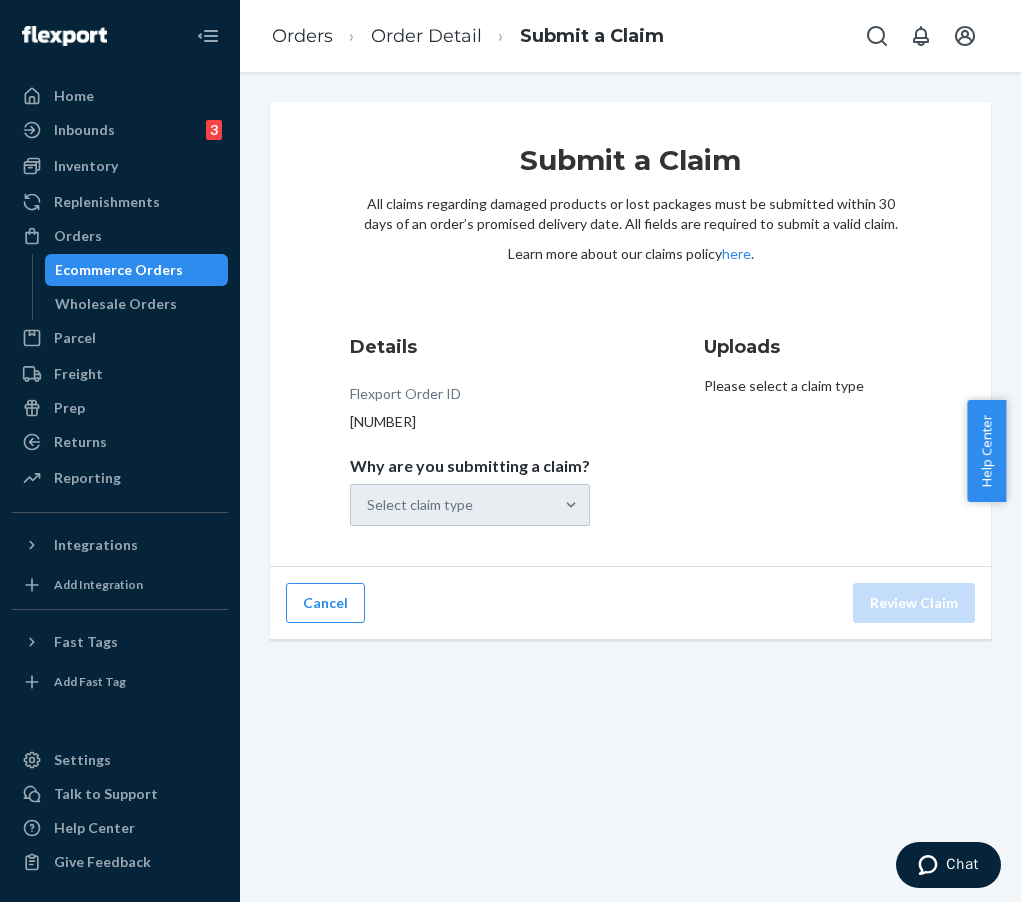 click on "Select claim type" at bounding box center [470, 505] 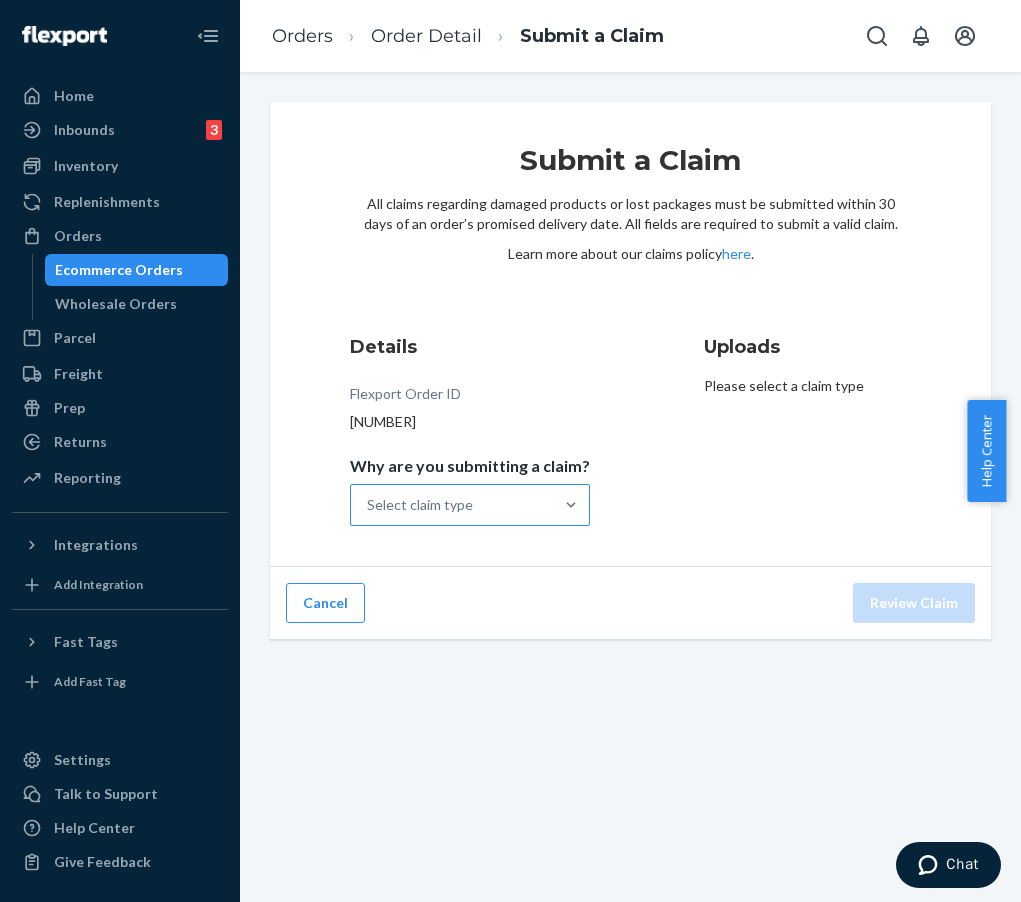 click on "Select claim type" at bounding box center (452, 505) 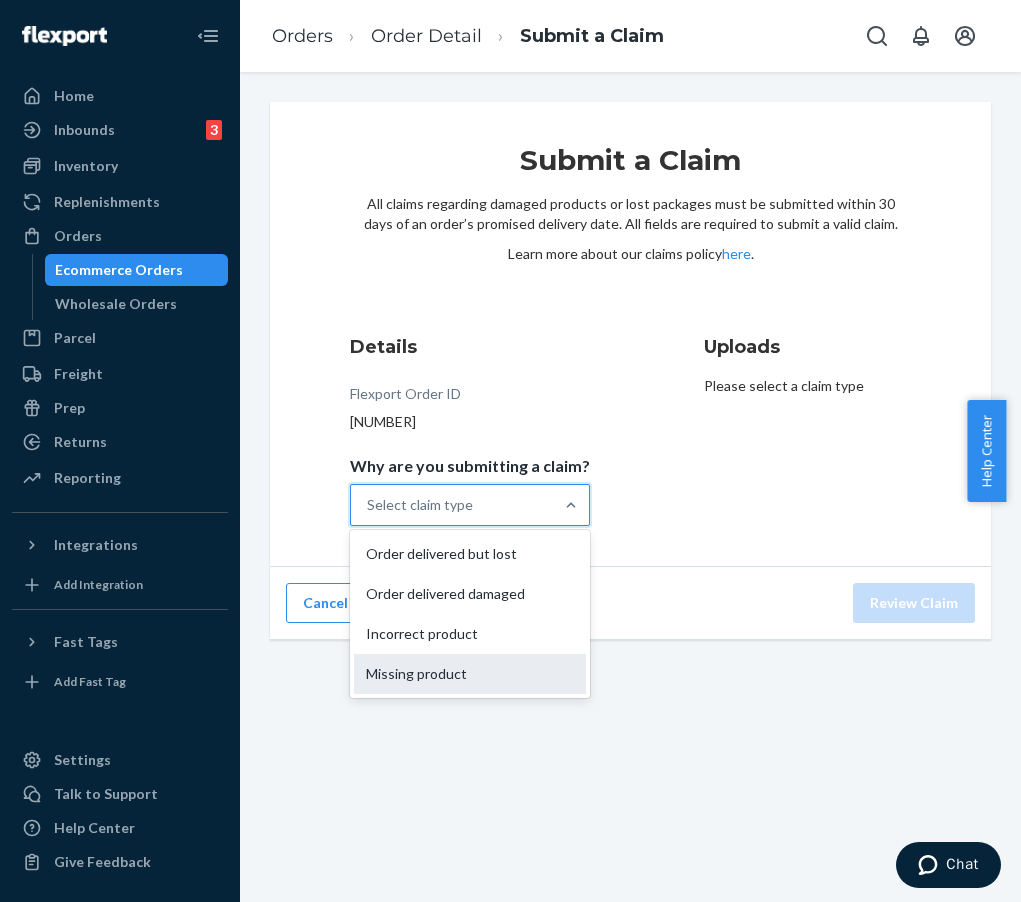 click on "Missing product" at bounding box center (470, 674) 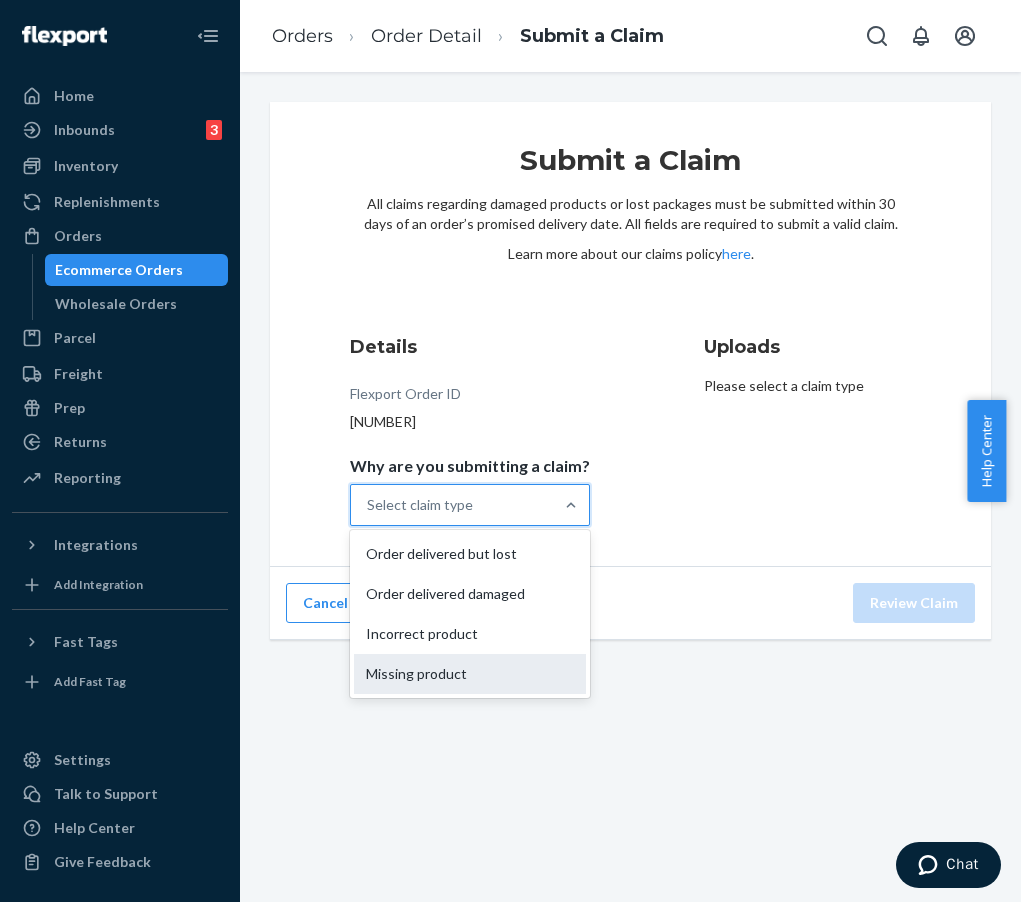 click on "Why are you submitting a claim?      option Missing product focused, 0 of 4. 4 results available. Use Up and Down to choose options, press Enter to select the currently focused option, press Escape to exit the menu, press Tab to select the option and exit the menu. Select claim type Order delivered but lost Order delivered damaged Incorrect product Missing product" at bounding box center (368, 505) 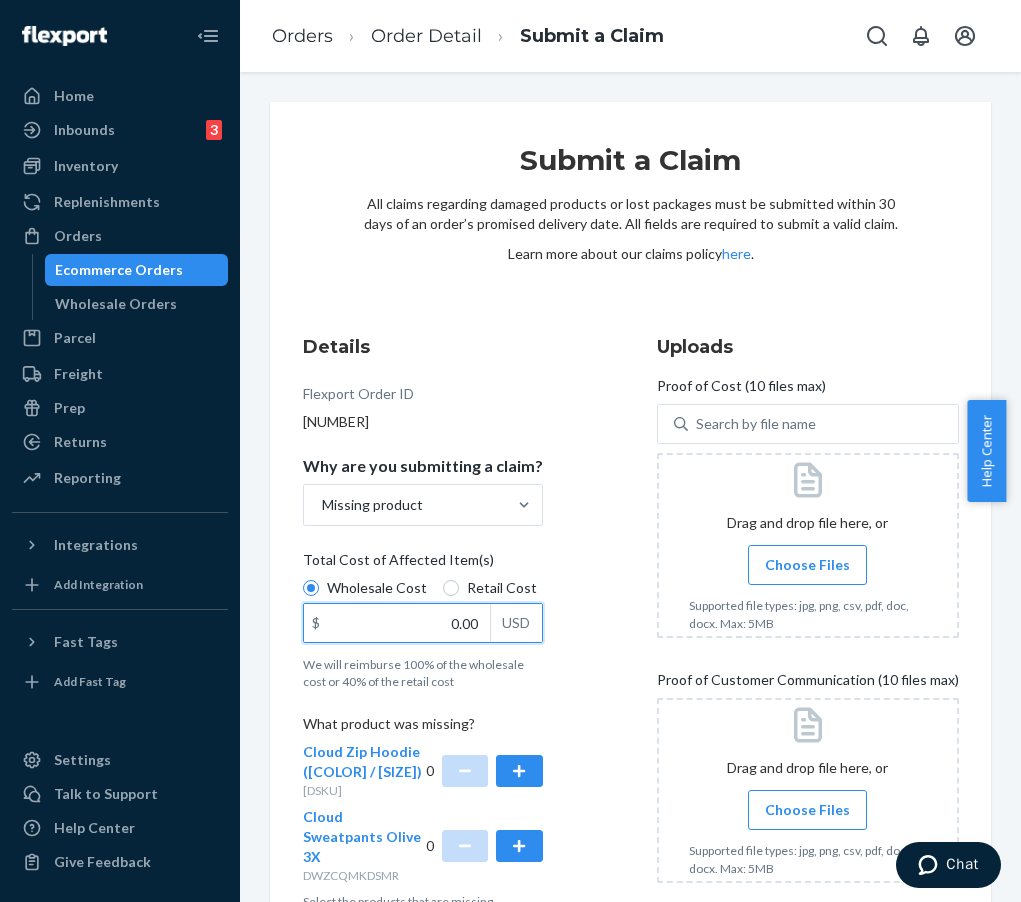 drag, startPoint x: 439, startPoint y: 617, endPoint x: 531, endPoint y: 599, distance: 93.74433 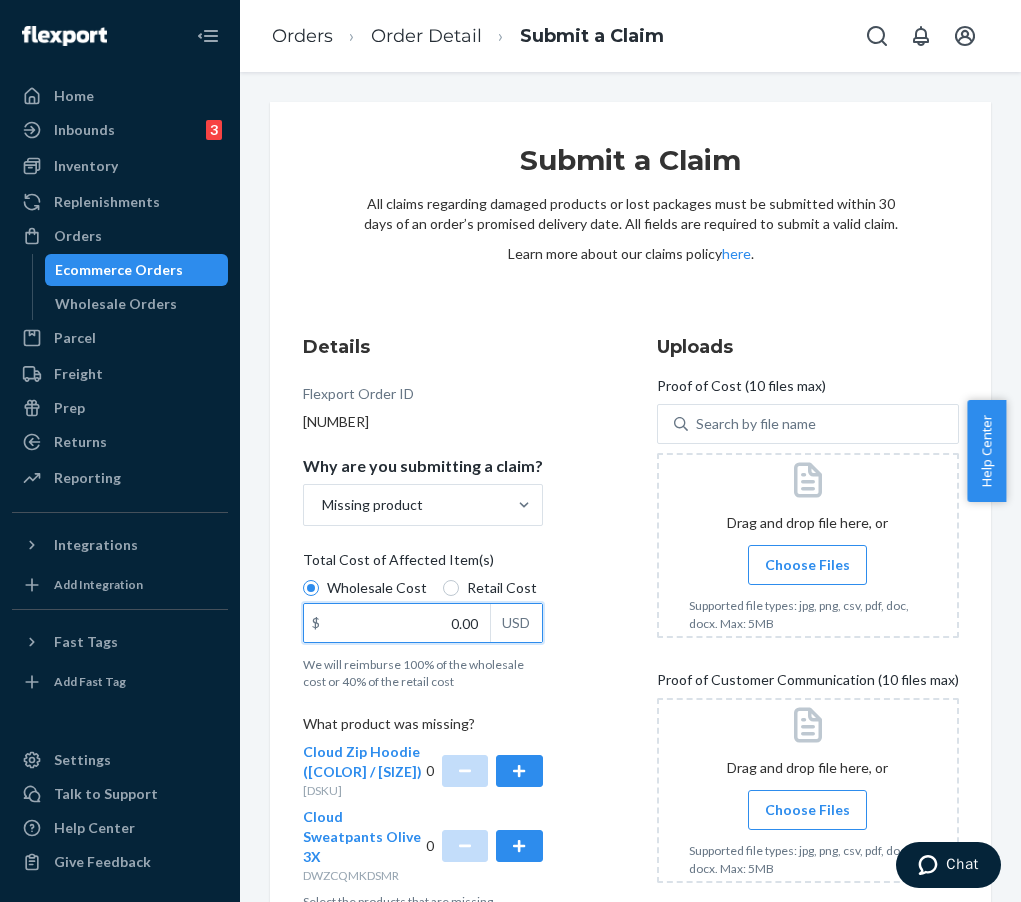 click on "$ 0.00 USD" at bounding box center [423, 623] 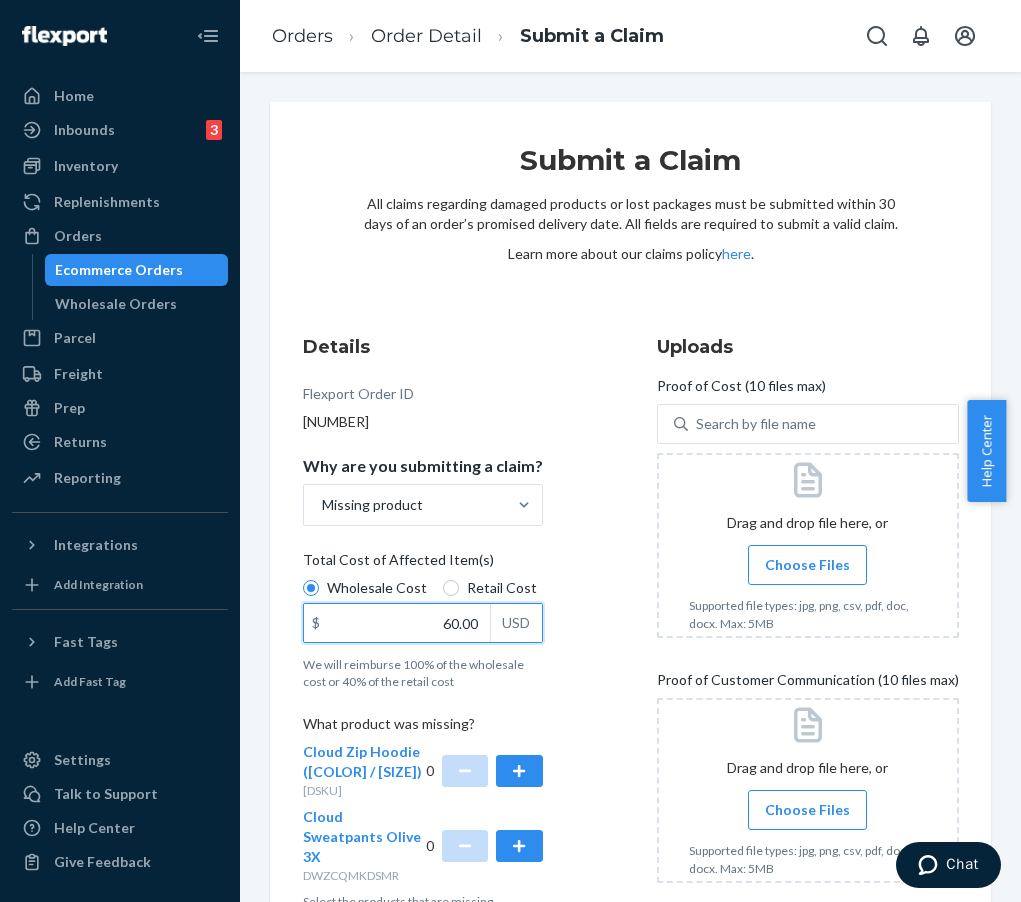 type on "60.00" 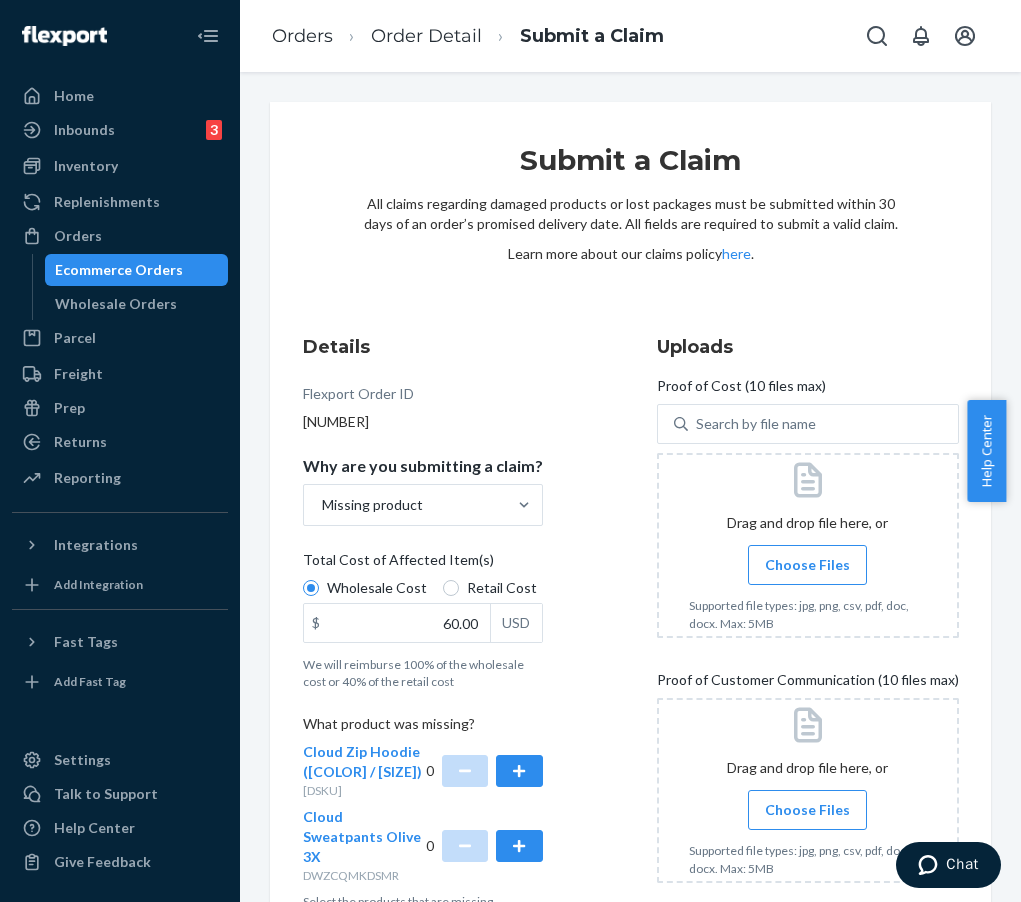 drag, startPoint x: 639, startPoint y: 739, endPoint x: 622, endPoint y: 755, distance: 23.345236 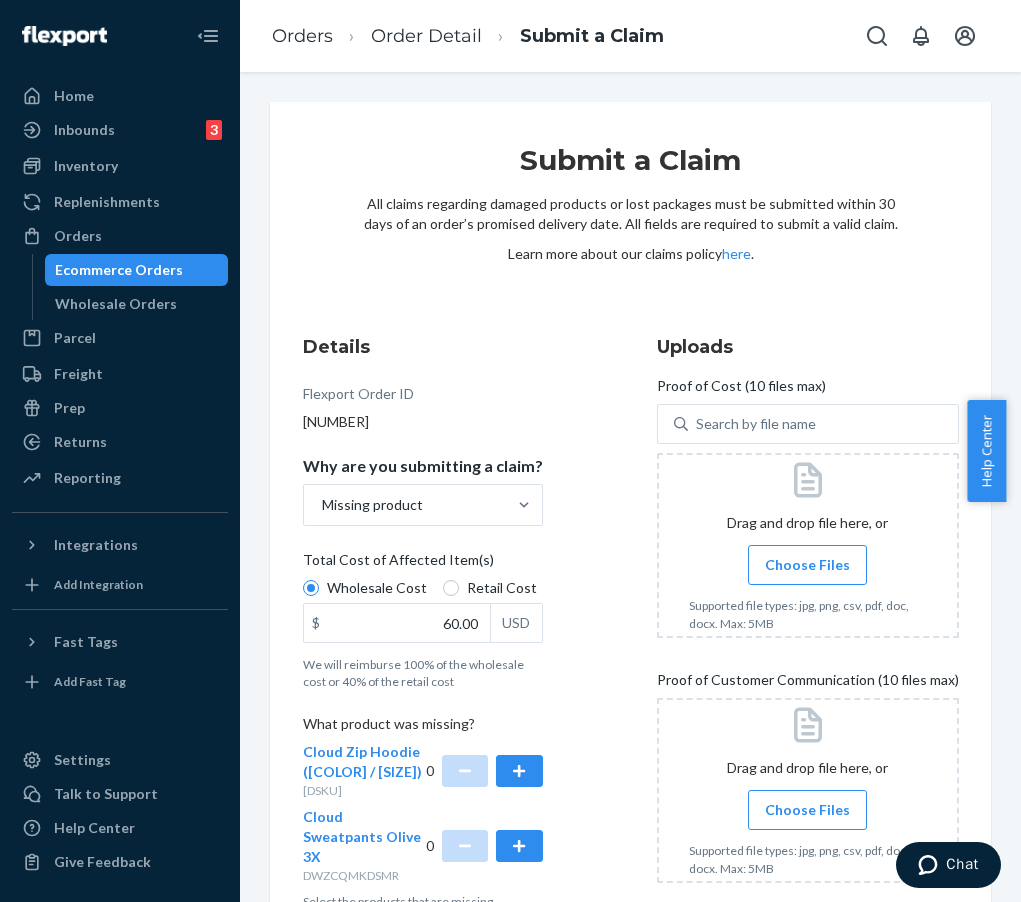 click on "Details Flexport Order ID [NUMBER] Why are you submitting a claim? Missing product Total Cost of Affected Item(s) Wholesale Cost Retail Cost $ 60.00 USD We will reimburse 100% of the wholesale cost or 40% of the retail cost What product was missing? Cloud Zip Hoodie (Wolf Grey / XL) [DSKU] 0 Cloud Sweatpants Olive 3X [DSKU] 0 Select the products that are missing Uploads Proof of Cost (10 files max) Search by file name Drag and drop file here, or Choose Files Supported file types: jpg, png, csv, pdf, doc, docx. Max: 5MB Proof of Customer Communication (10 files max) Drag and drop file here, or Choose Files Supported file types: jpg, png, csv, pdf, doc, docx. Max: 5MB Customer Invoice PDF (10 files max) Drag and drop file here, or Choose Files Supported file types: jpg, png, csv, pdf, doc, docx. Max: 5MB Upload customer invoice PDF for DHL/USPS shipments" at bounding box center [631, 751] 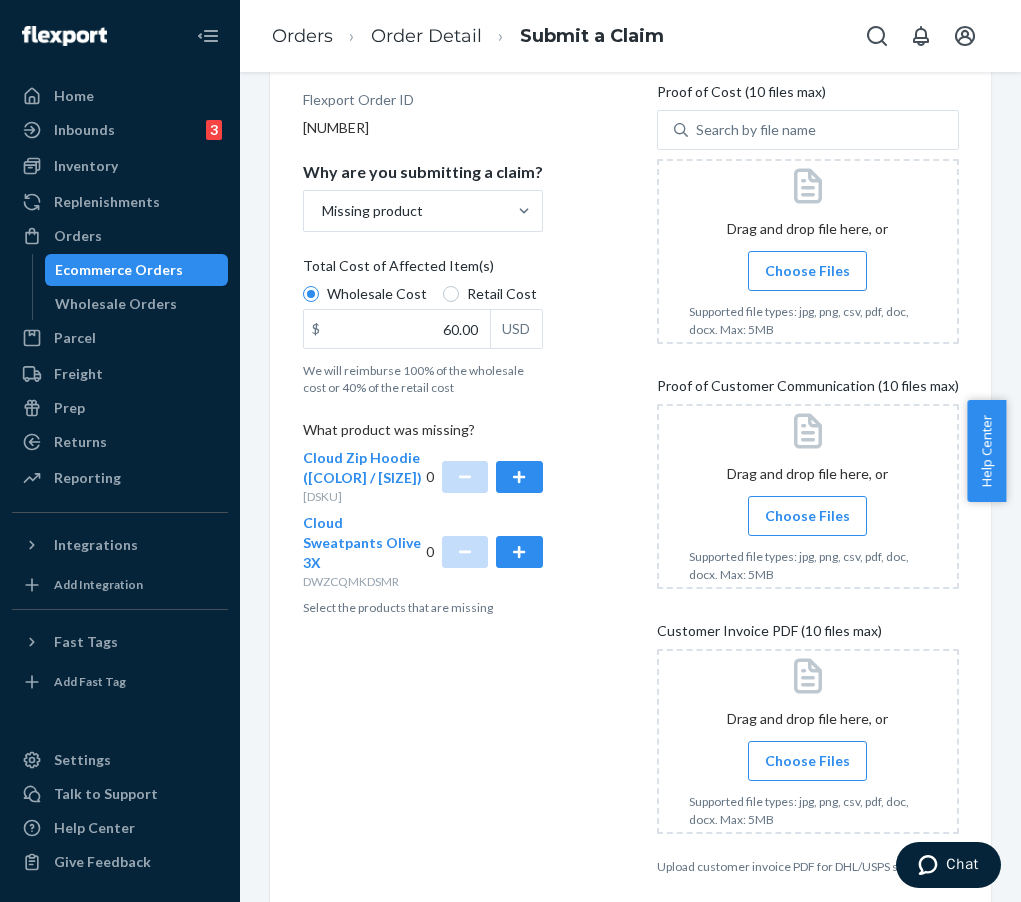 scroll, scrollTop: 303, scrollLeft: 0, axis: vertical 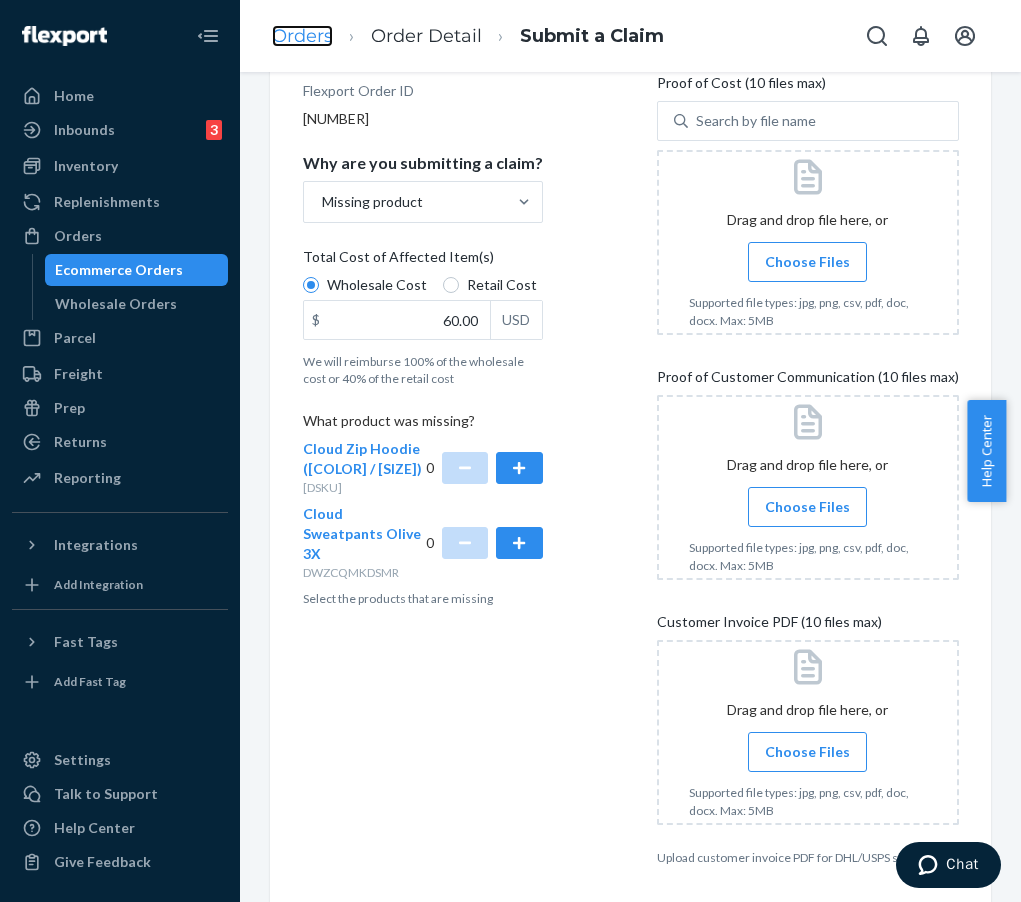 click on "Orders" at bounding box center [302, 36] 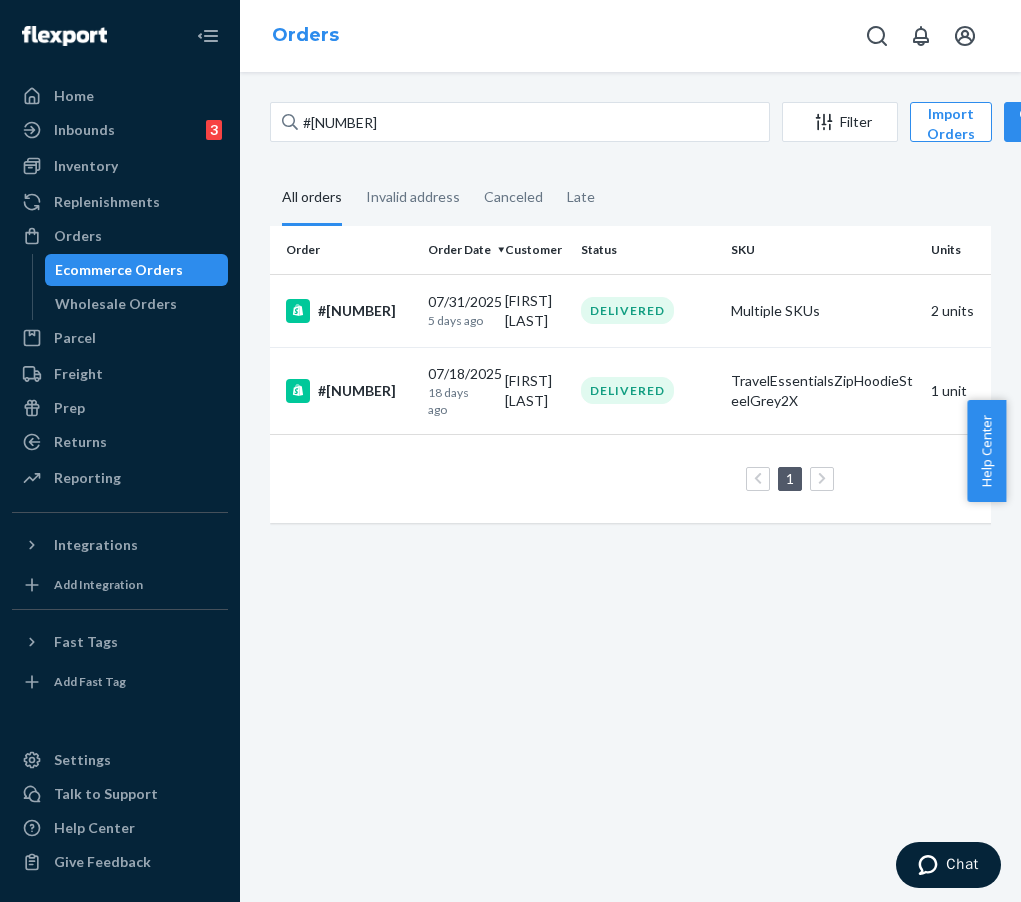 scroll, scrollTop: 0, scrollLeft: 0, axis: both 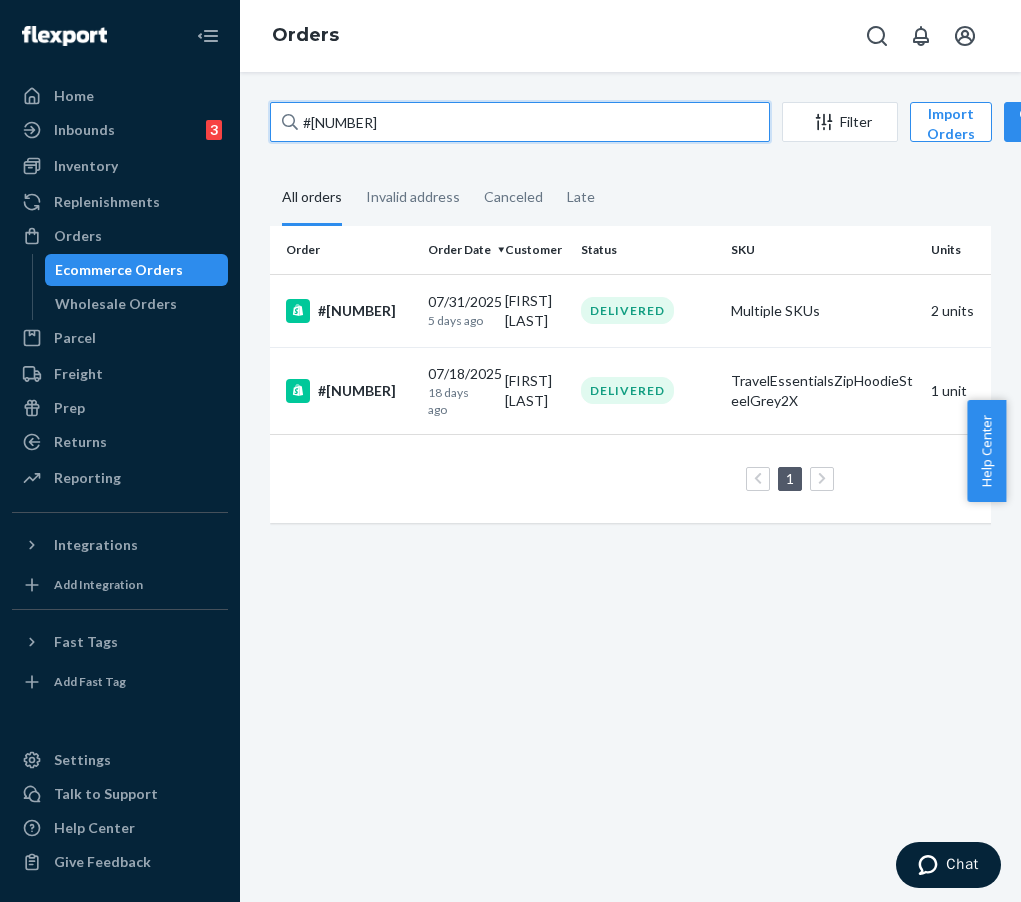 click on "#[NUMBER]" at bounding box center [520, 122] 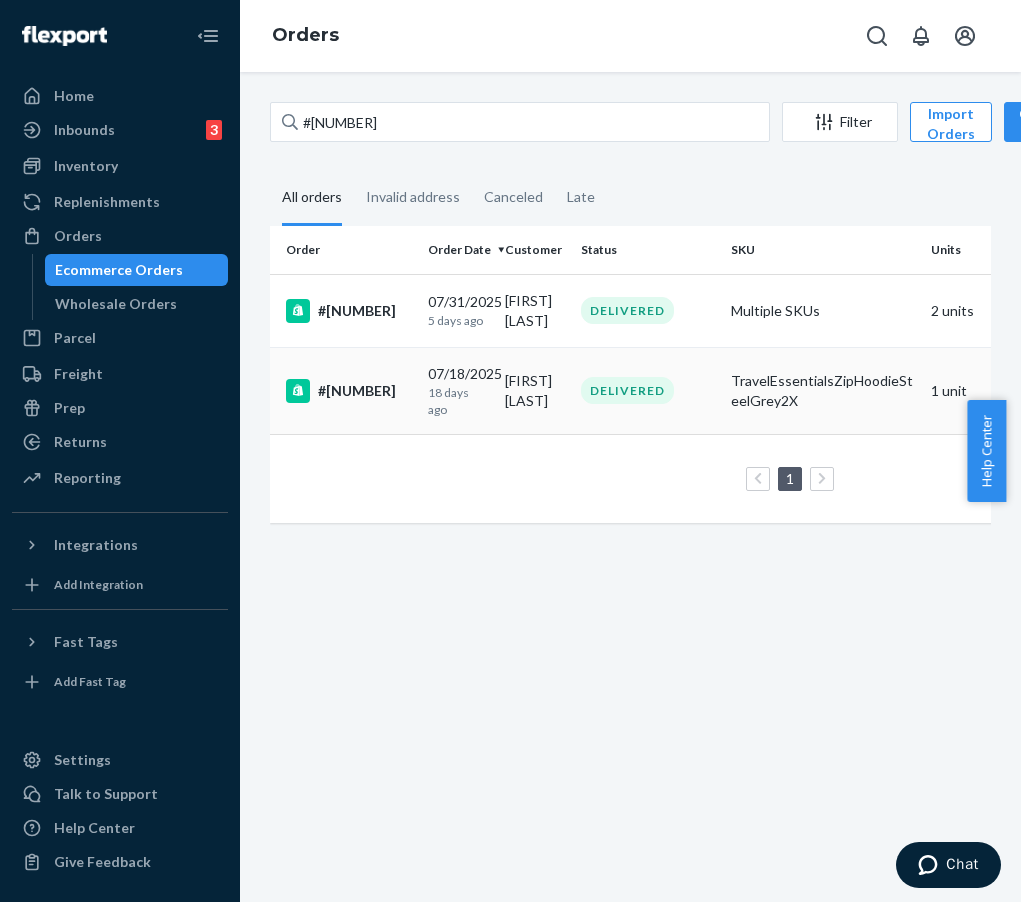 click on "#[NUMBER]" at bounding box center [349, 391] 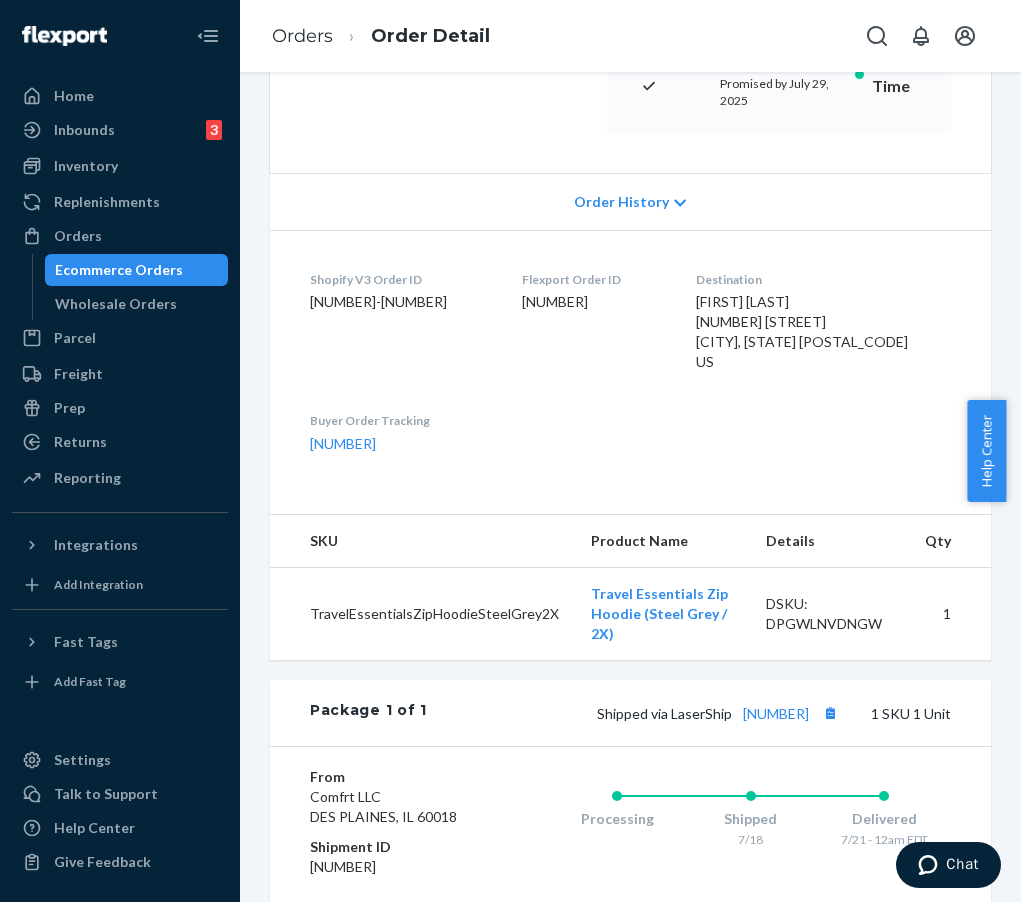 scroll, scrollTop: 0, scrollLeft: 0, axis: both 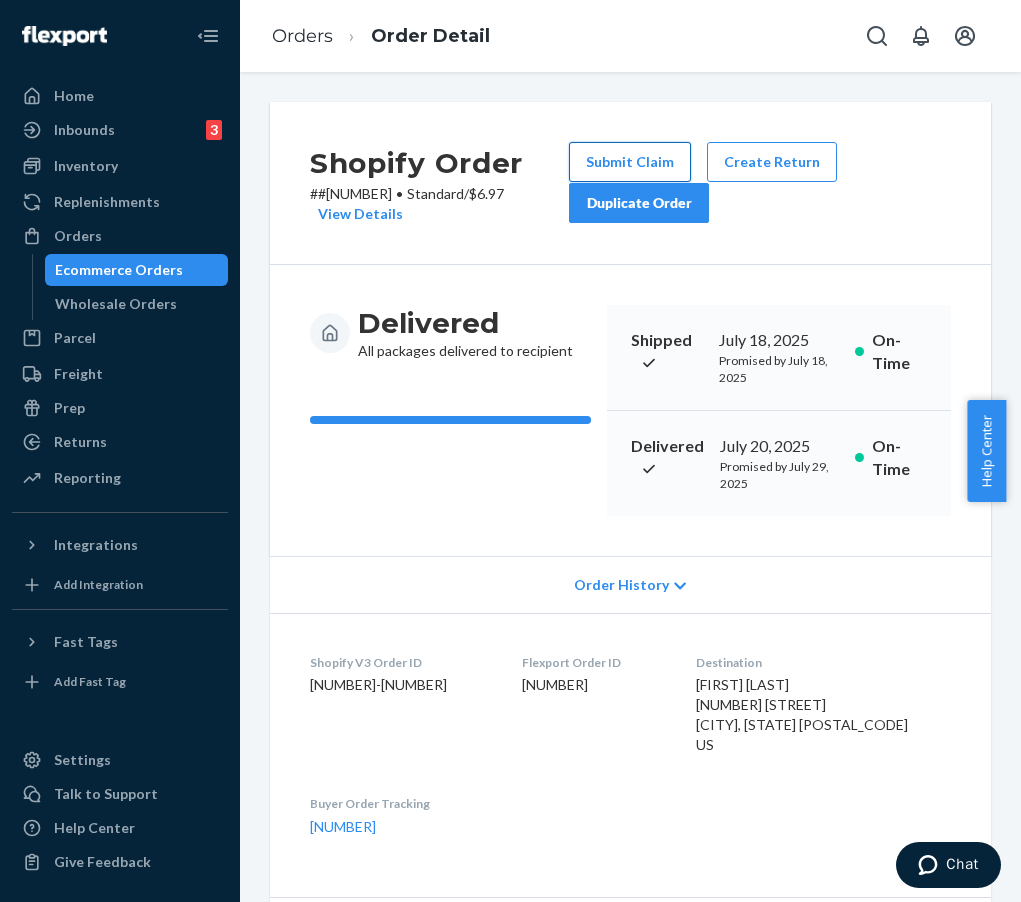 click on "Submit Claim" at bounding box center (630, 162) 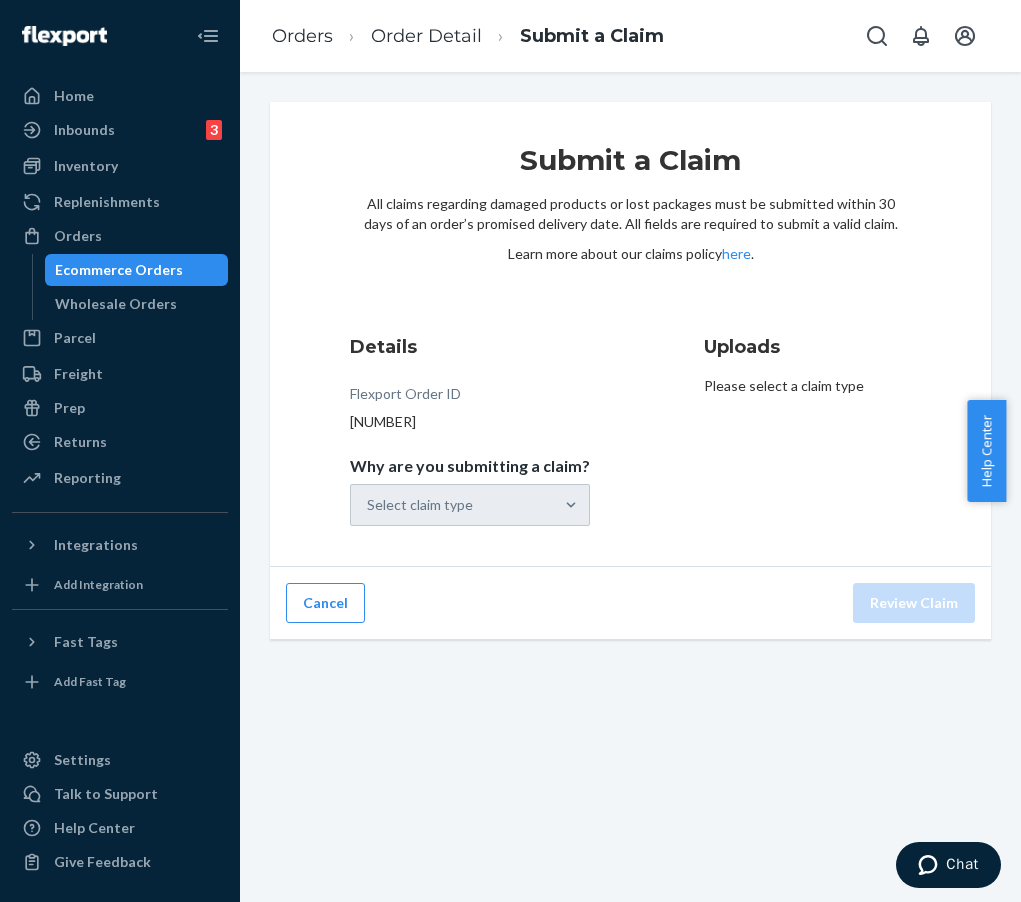 click at bounding box center [571, 505] 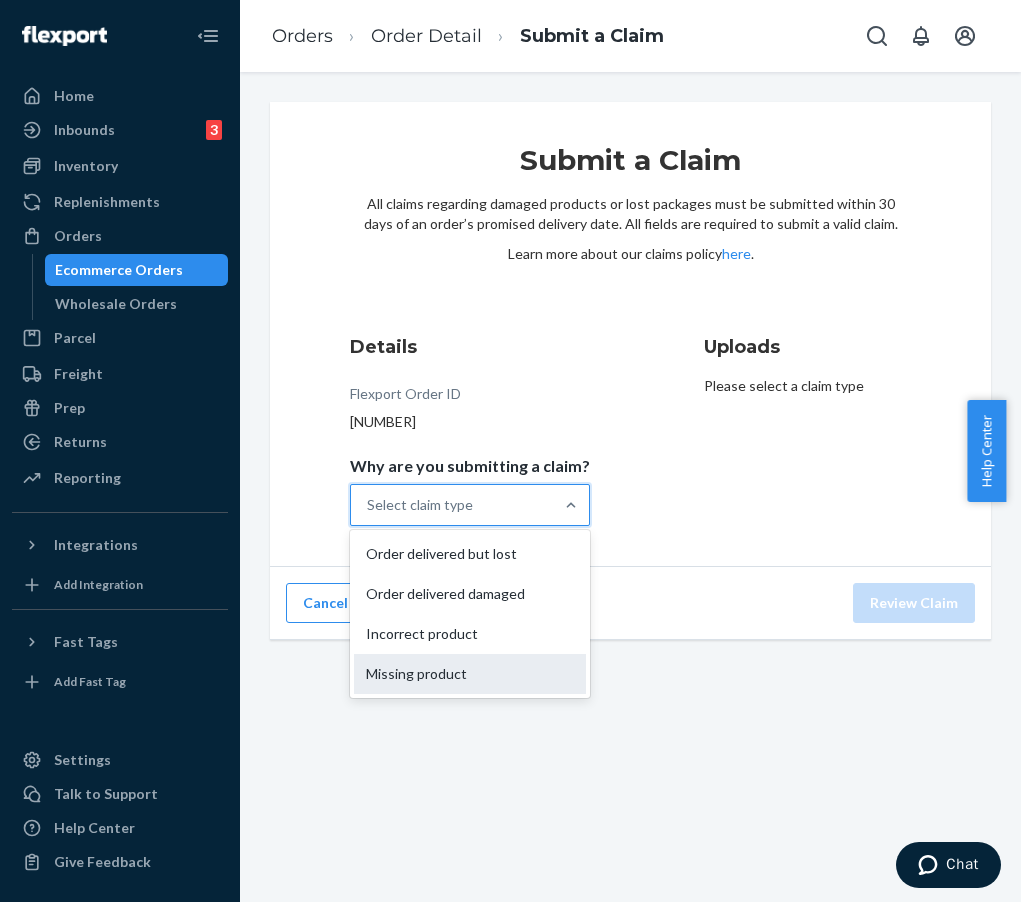 click on "Missing product" at bounding box center (470, 674) 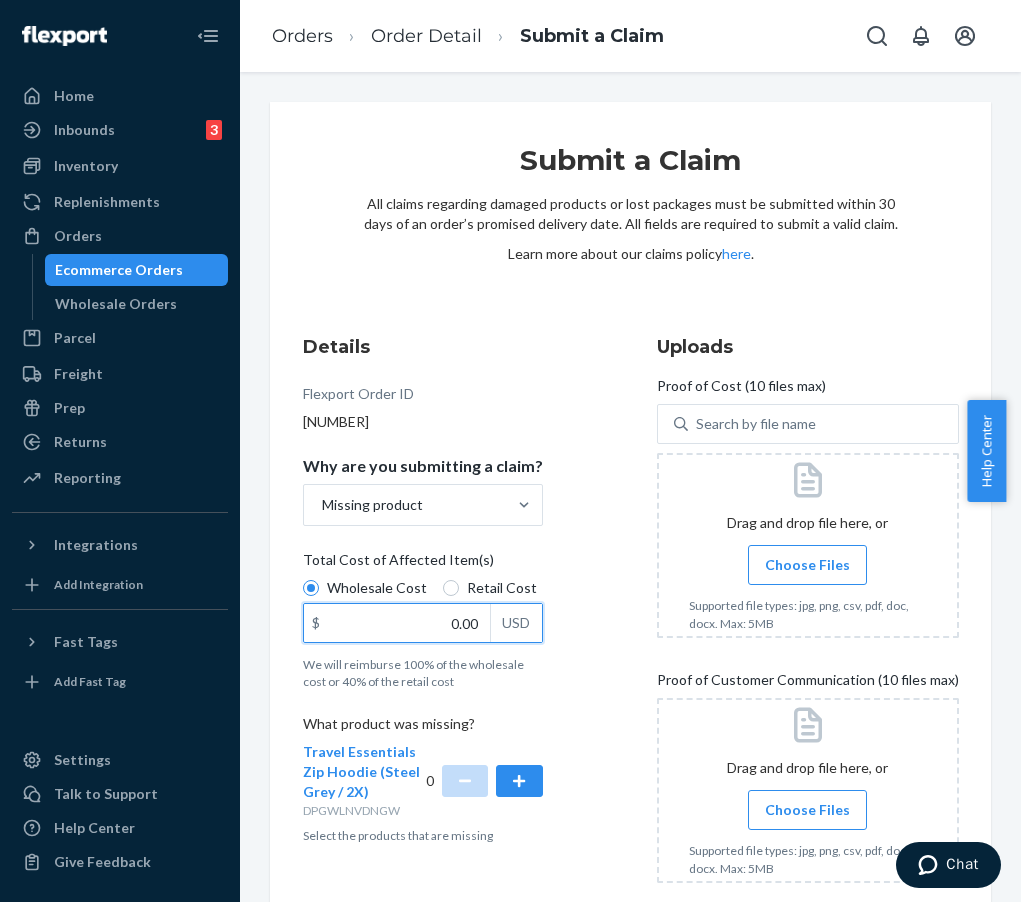 drag, startPoint x: 437, startPoint y: 628, endPoint x: 485, endPoint y: 626, distance: 48.04165 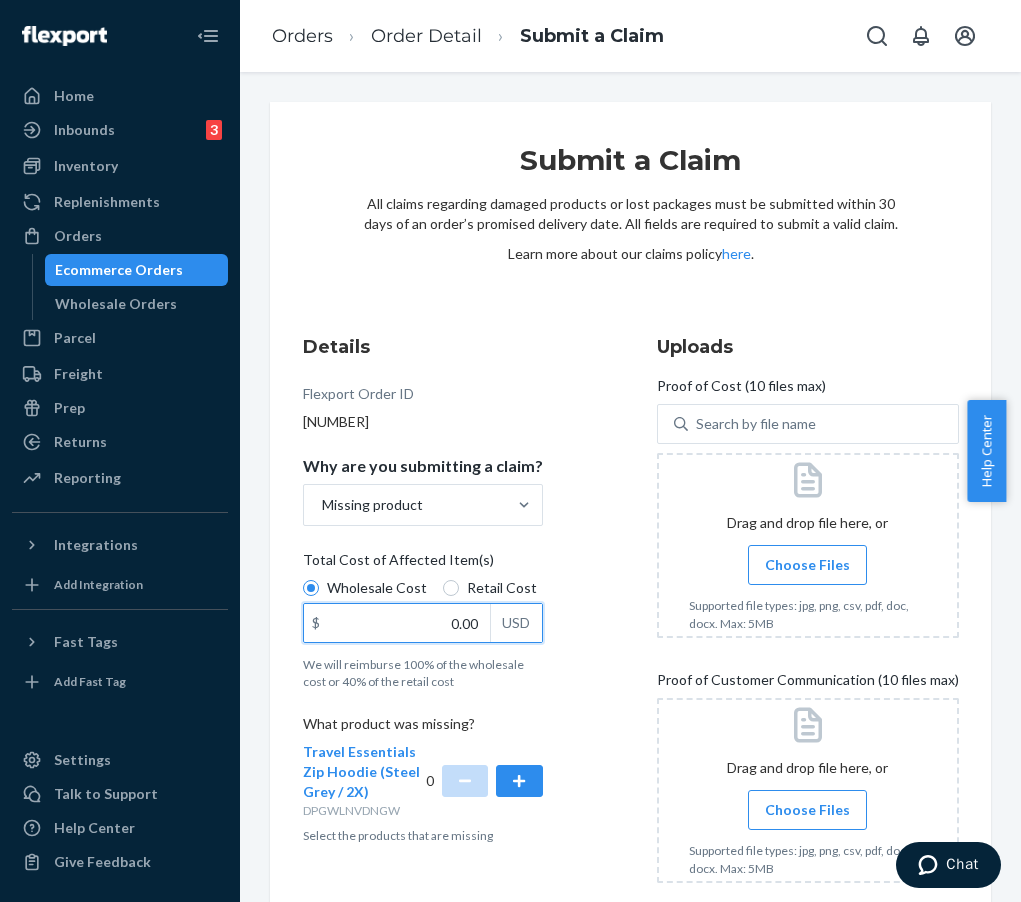 click on "$ 0.00 USD" at bounding box center [423, 623] 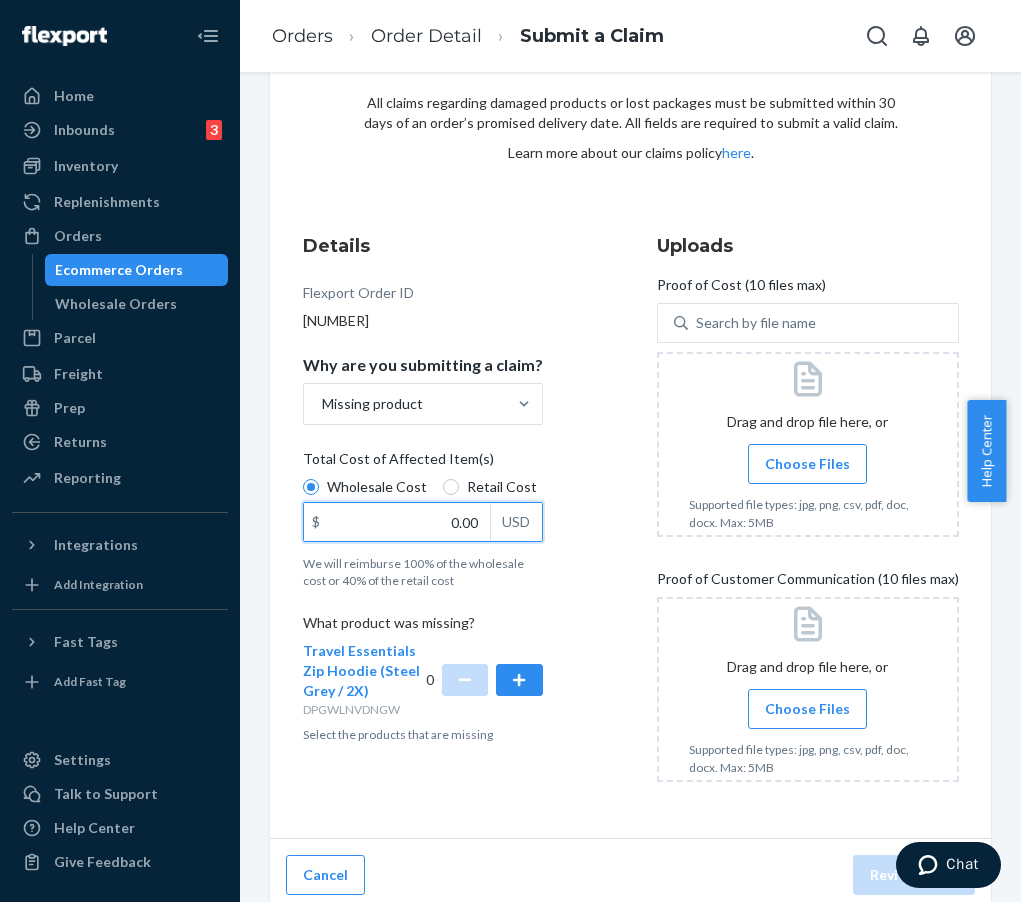 scroll, scrollTop: 111, scrollLeft: 0, axis: vertical 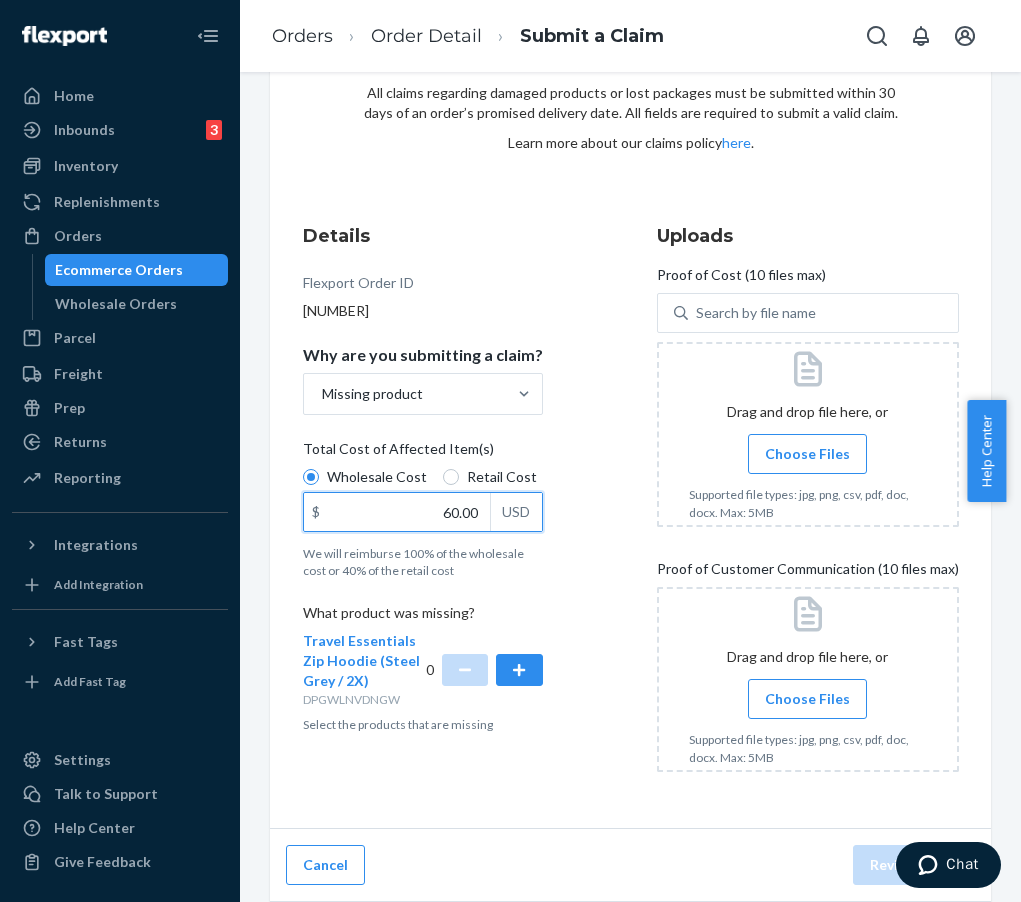 type on "60.00" 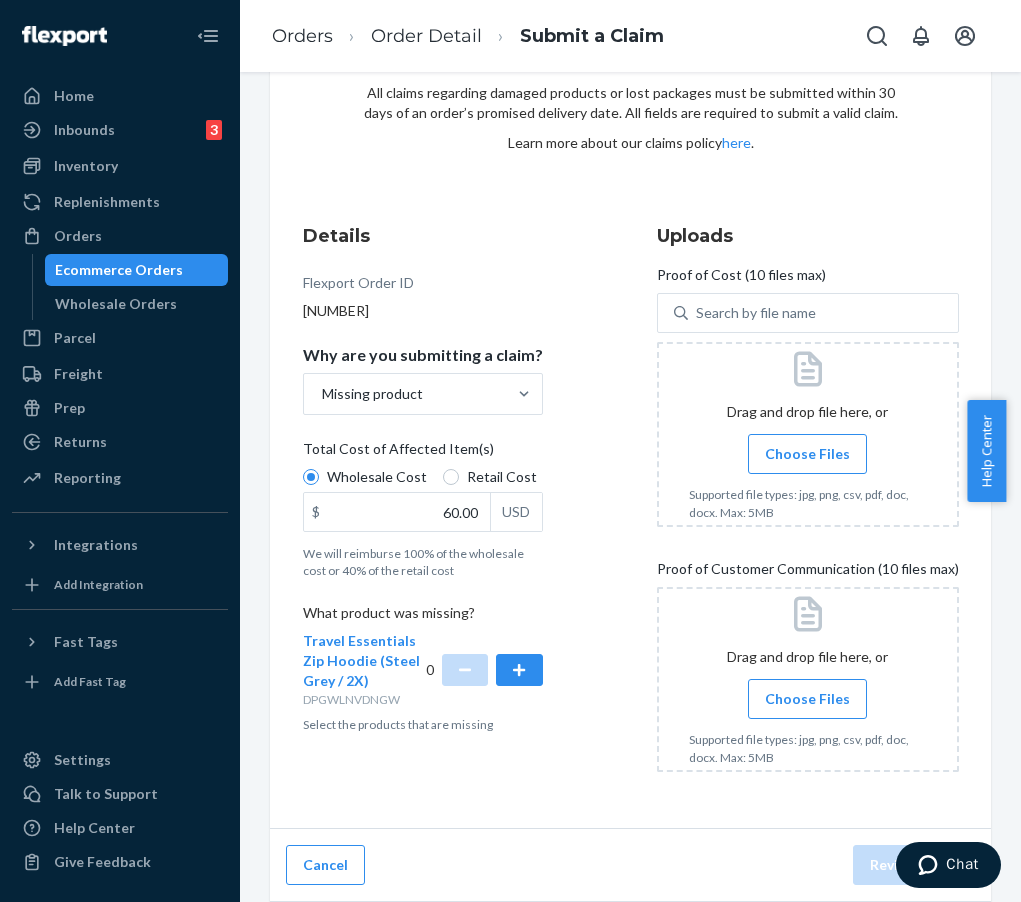 click on "Details Flexport Order ID [NUMBER] Why are you submitting a claim? Missing product Total Cost of Affected Item(s) Wholesale Cost Retail Cost $ 60.00 USD We will reimburse 100% of the wholesale cost or 40% of the retail cost What product was missing? Travel Essentials Zip Hoodie (Steel Grey / 2X) [DSKU] 0 Select the products that are missing" at bounding box center (448, 505) 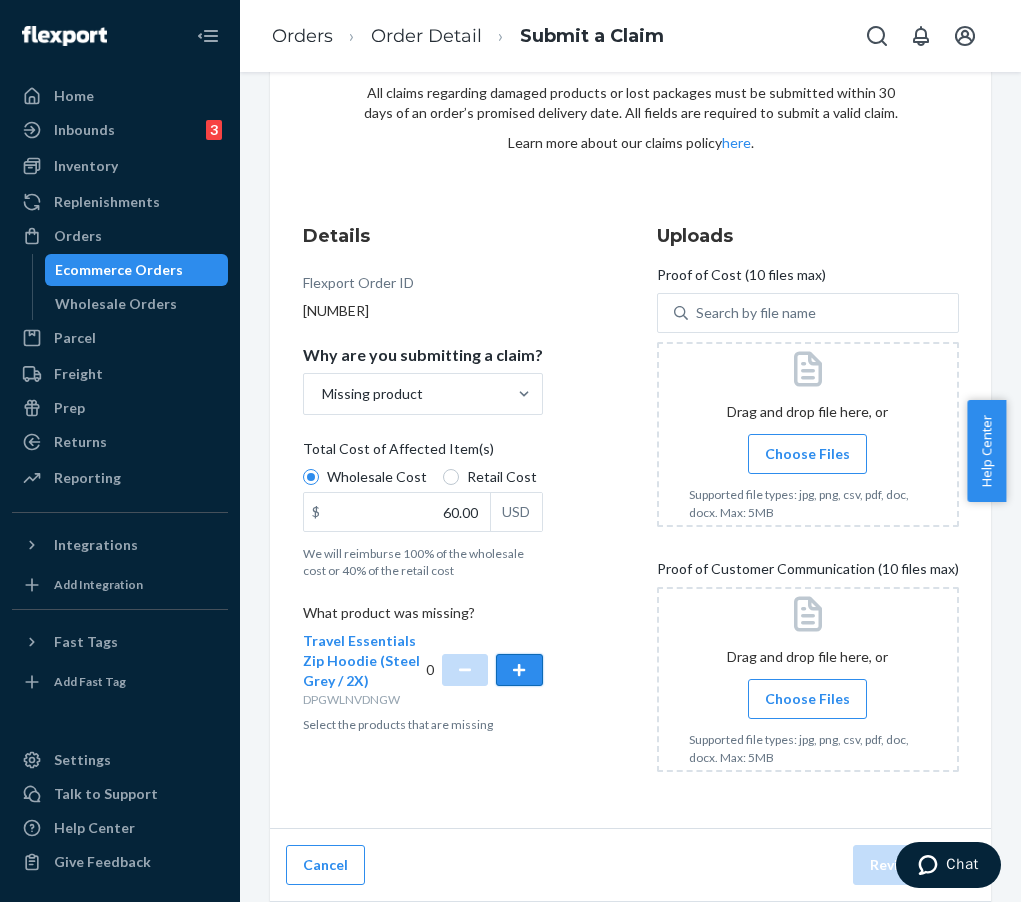 click at bounding box center (519, 670) 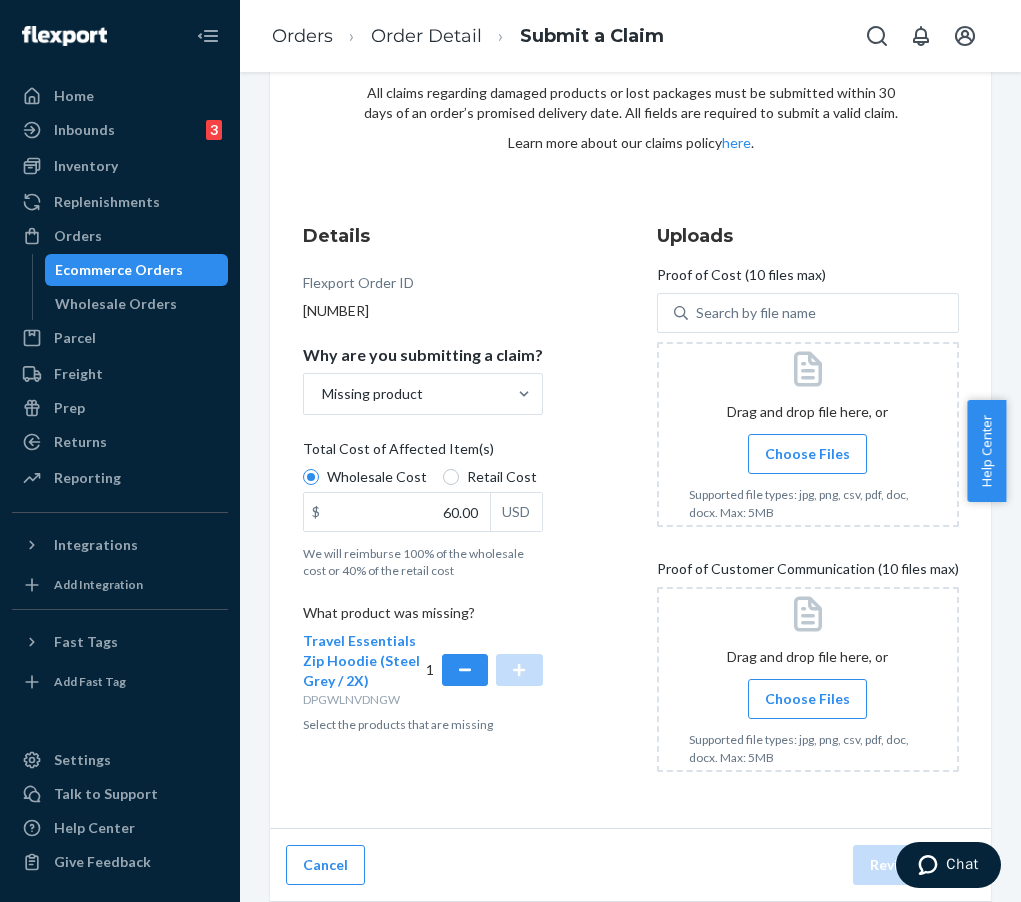 click on "Choose Files" at bounding box center [807, 454] 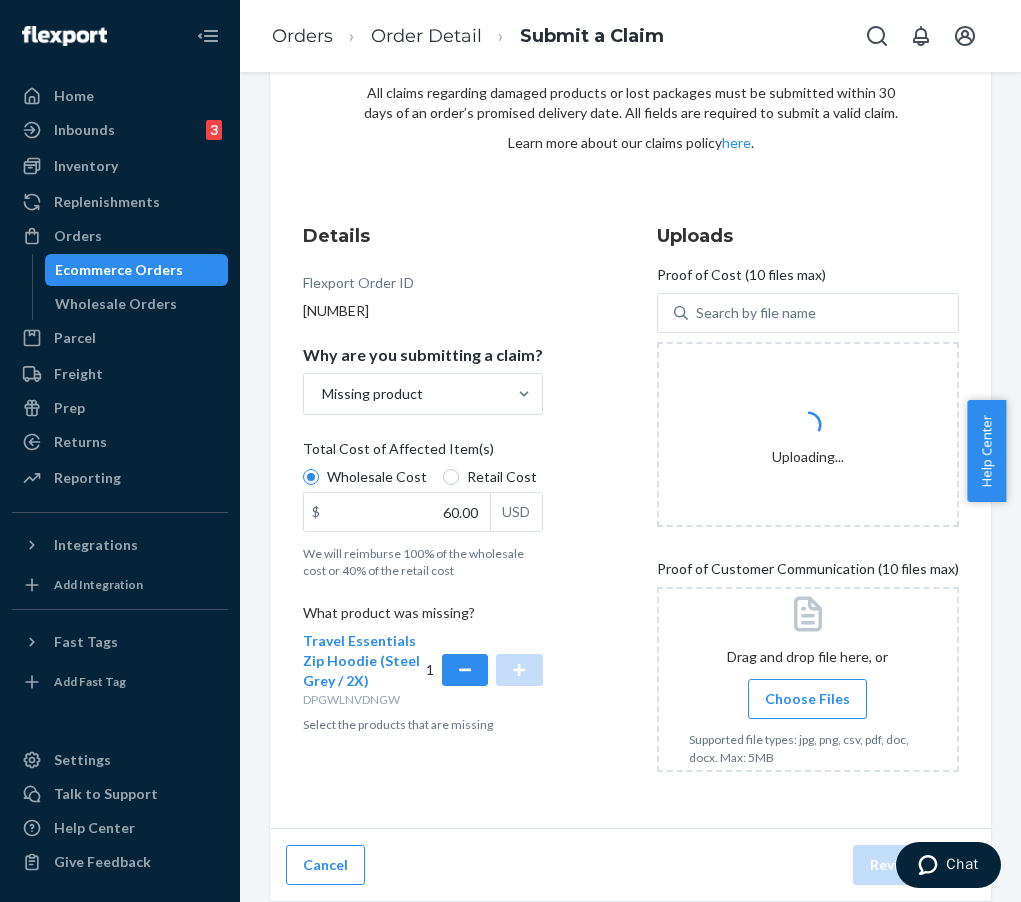 click on "Choose Files" at bounding box center (807, 699) 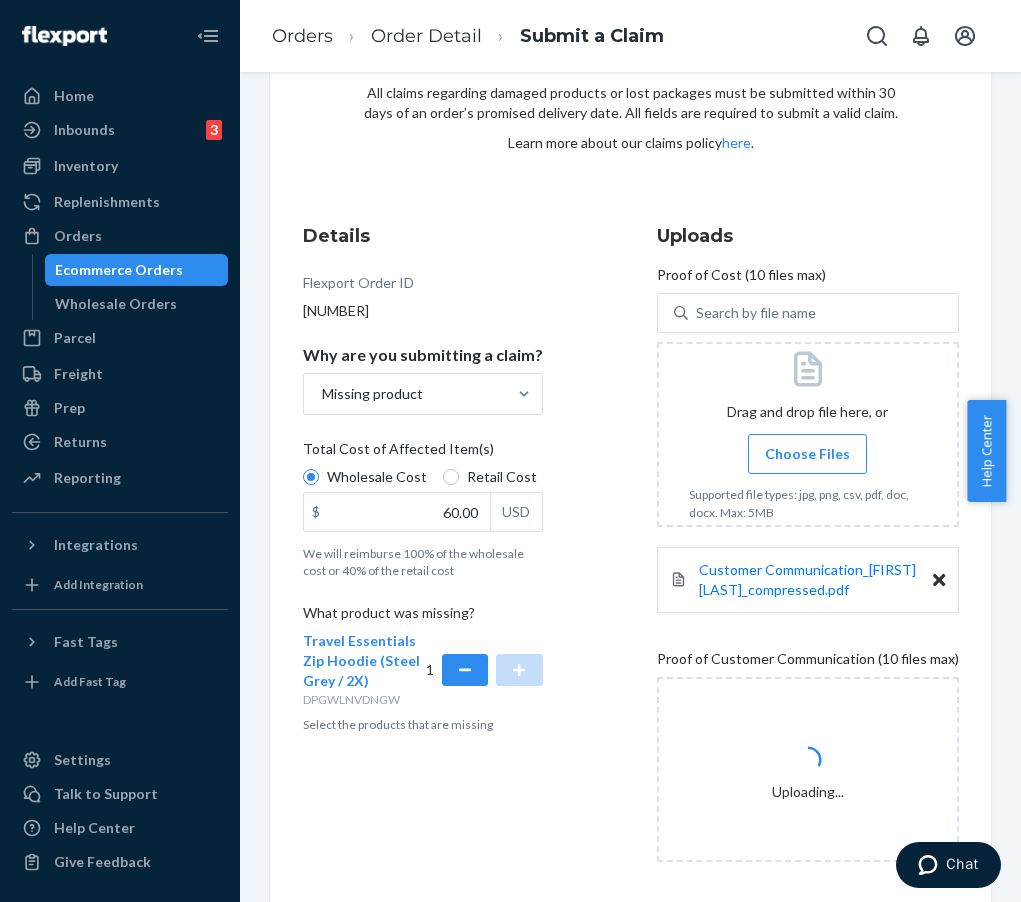 click 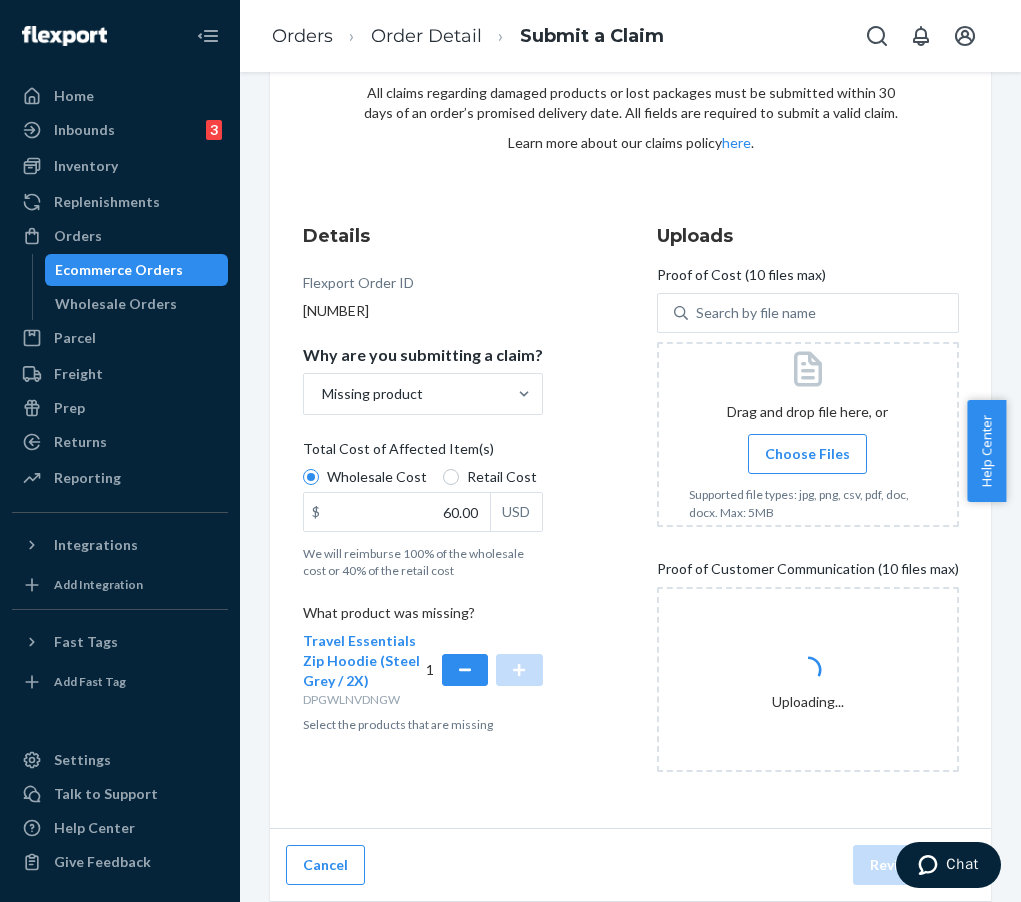 click on "Choose Files" at bounding box center (807, 454) 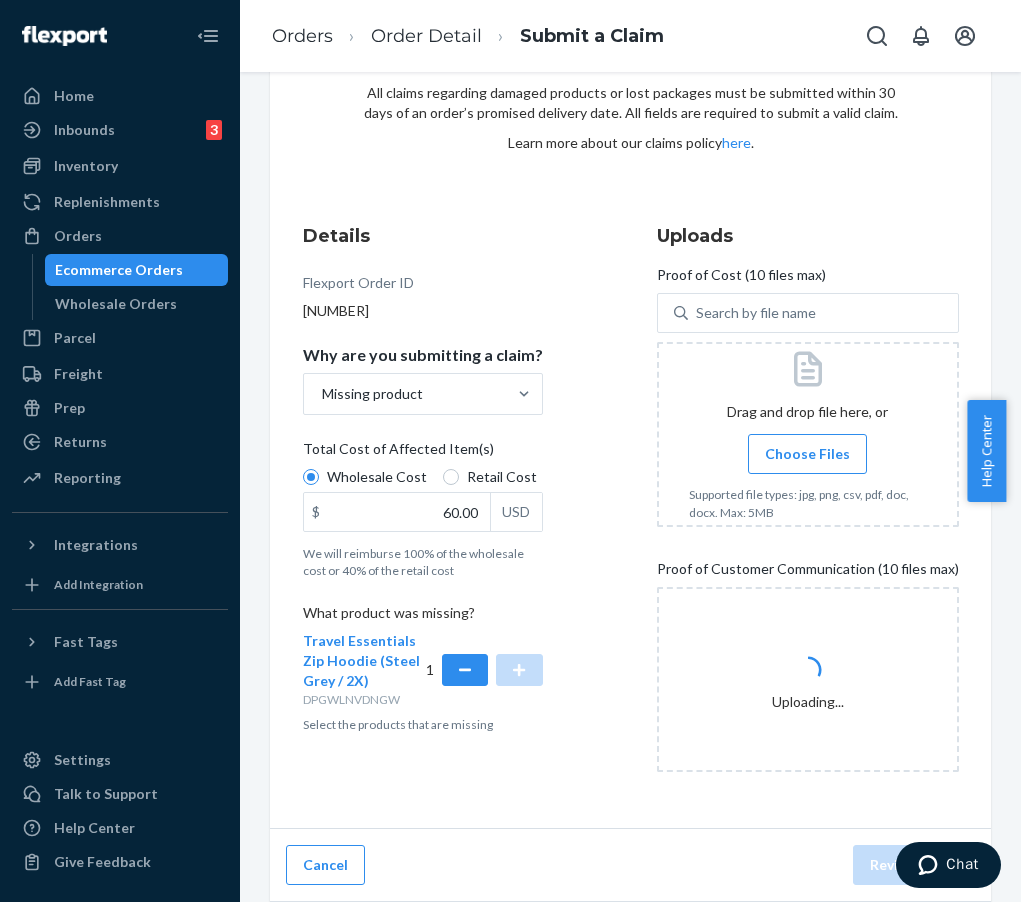 click on "Choose Files" at bounding box center [807, 454] 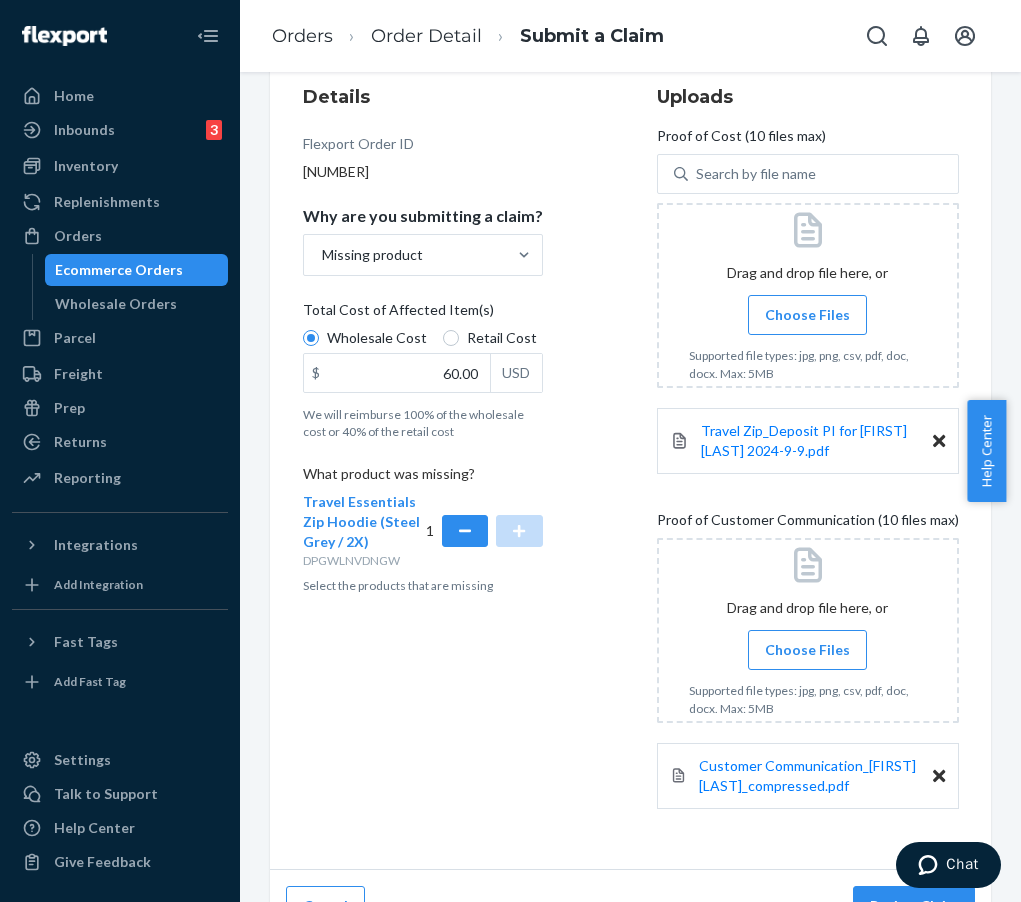 scroll, scrollTop: 291, scrollLeft: 0, axis: vertical 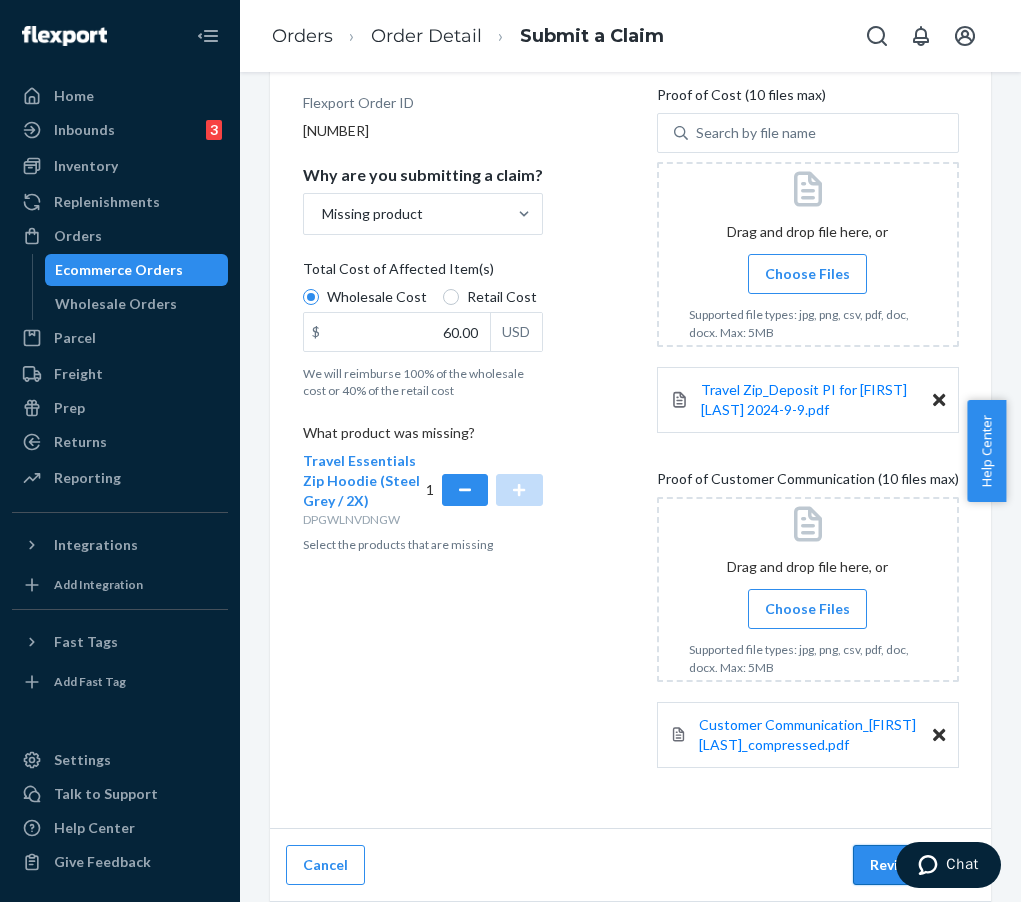 click on "Review Claim" at bounding box center (914, 865) 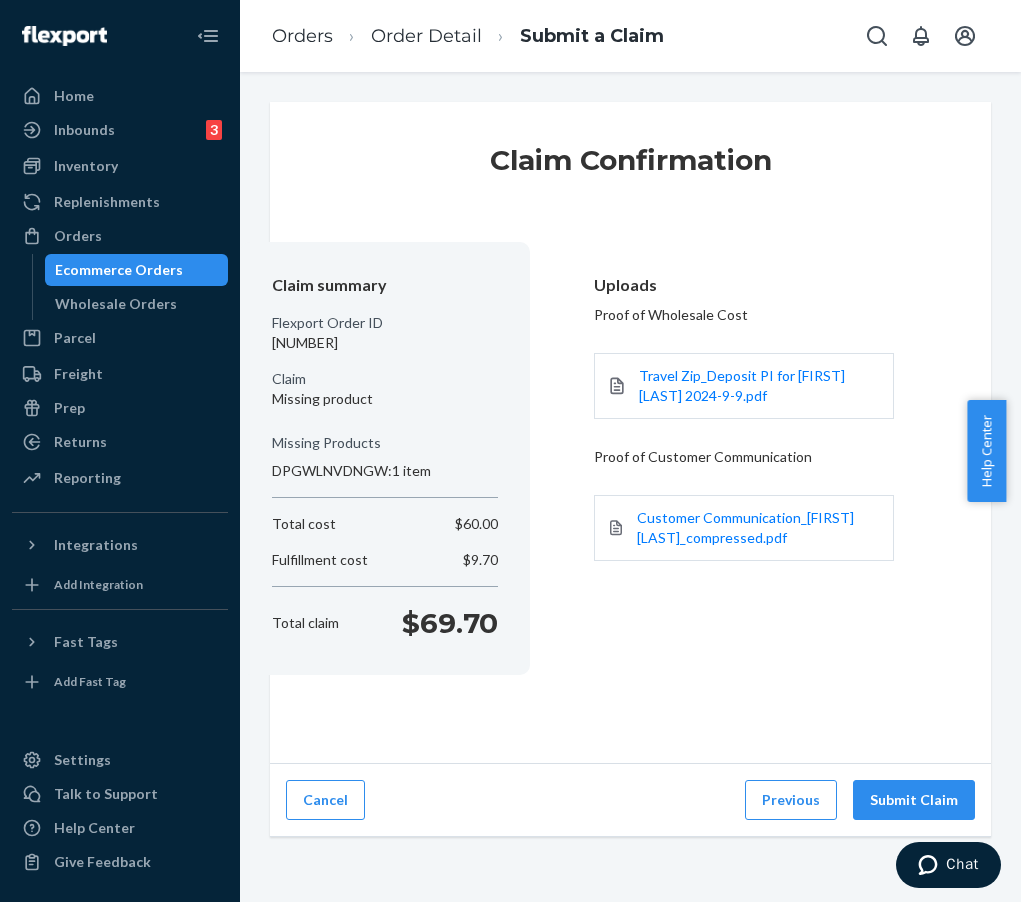 scroll, scrollTop: 0, scrollLeft: 0, axis: both 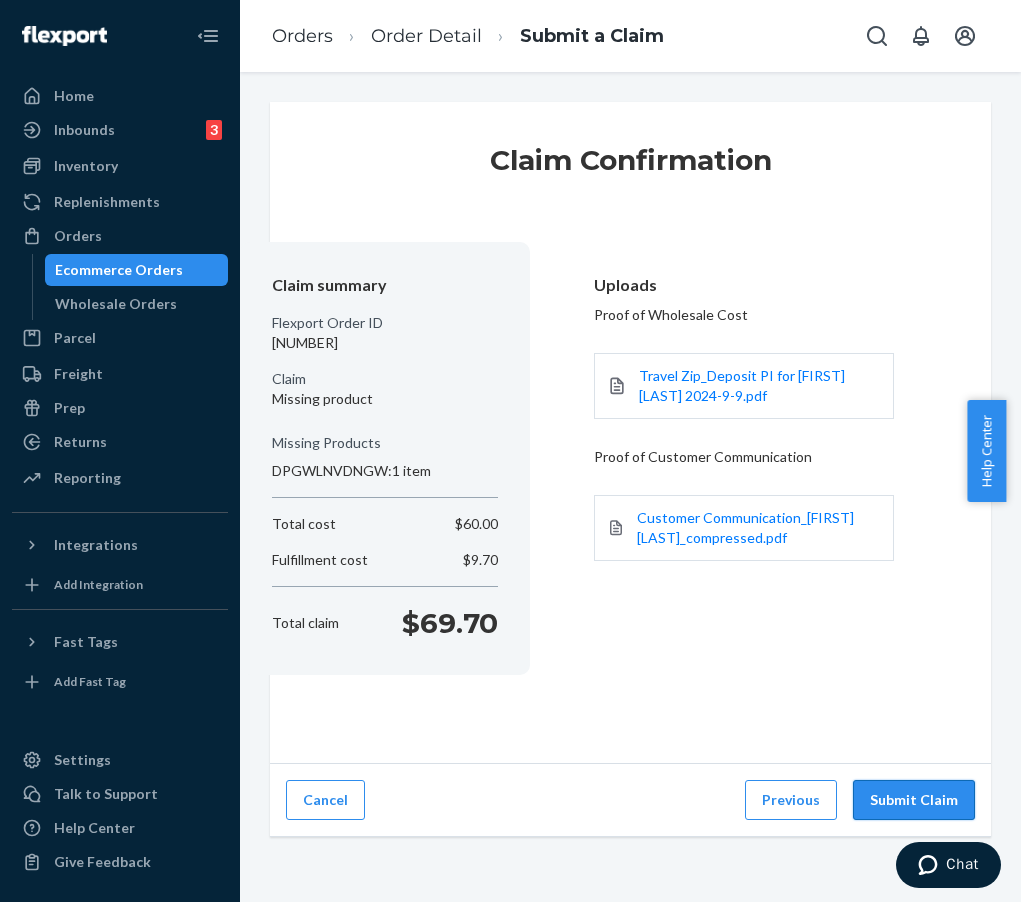 click on "Submit Claim" at bounding box center [914, 800] 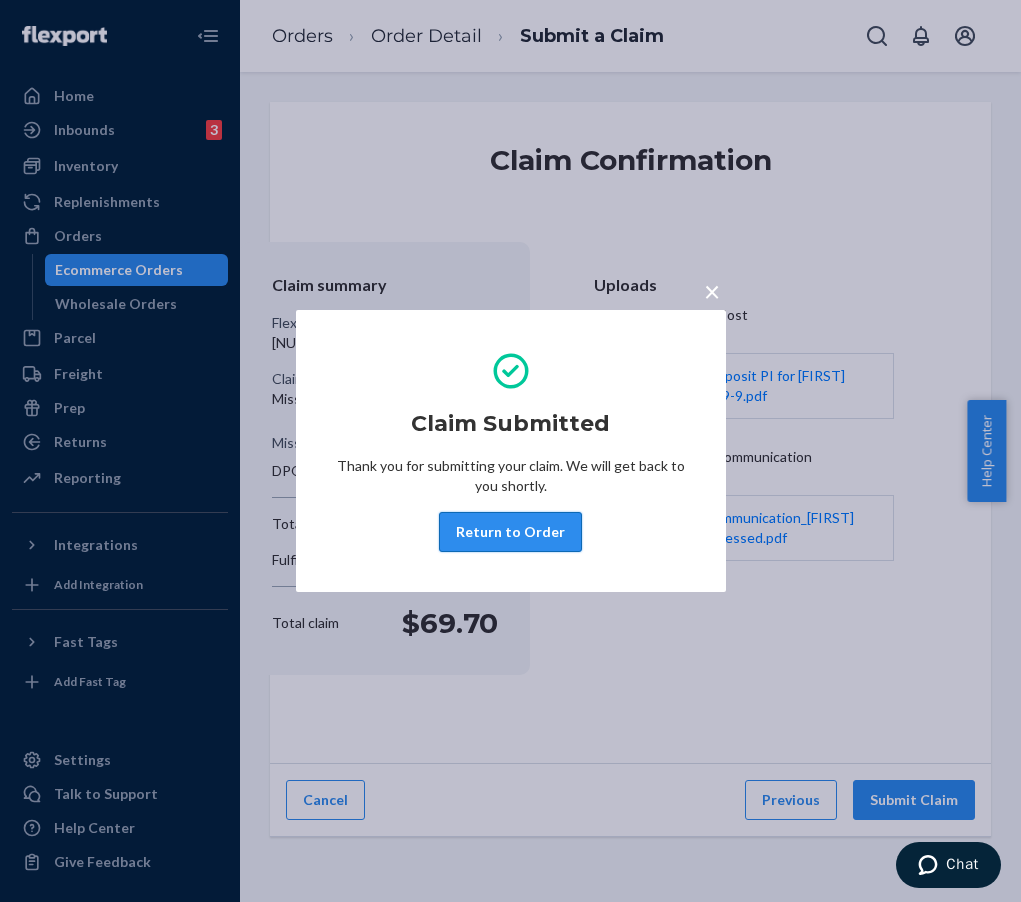 click on "Return to Order" at bounding box center (510, 532) 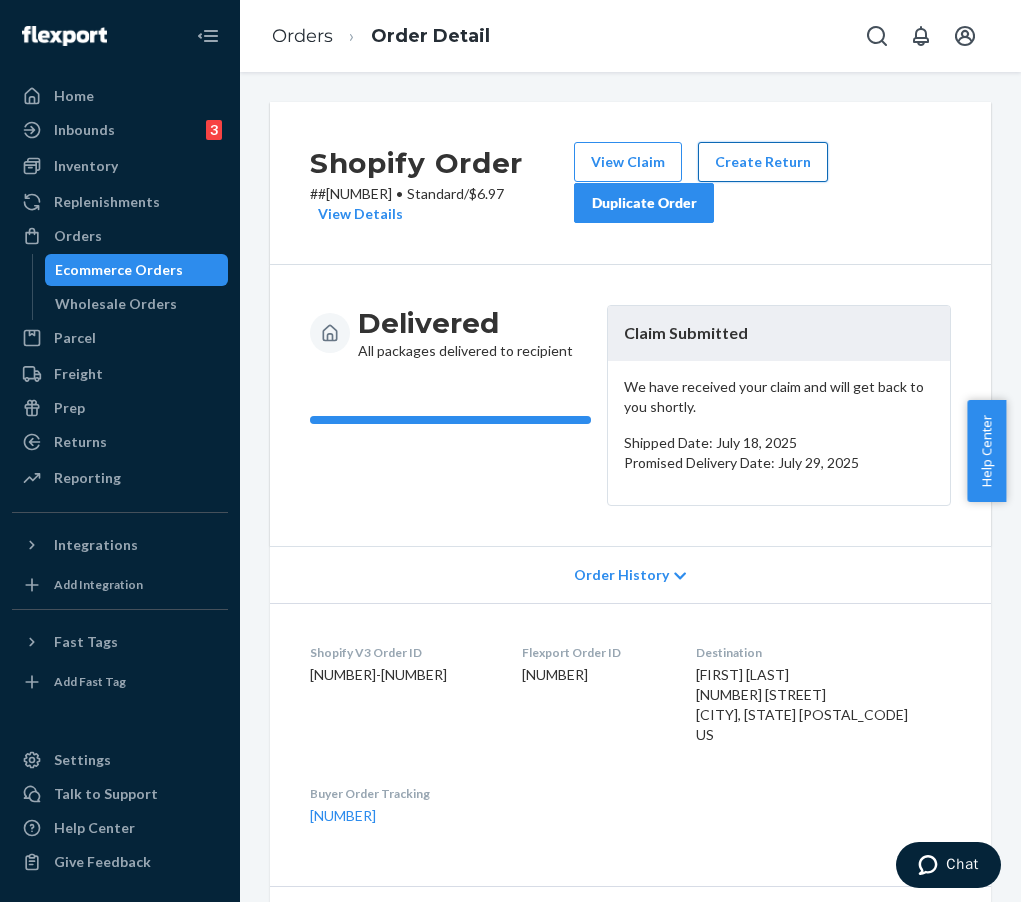 click on "Create Return" at bounding box center (763, 162) 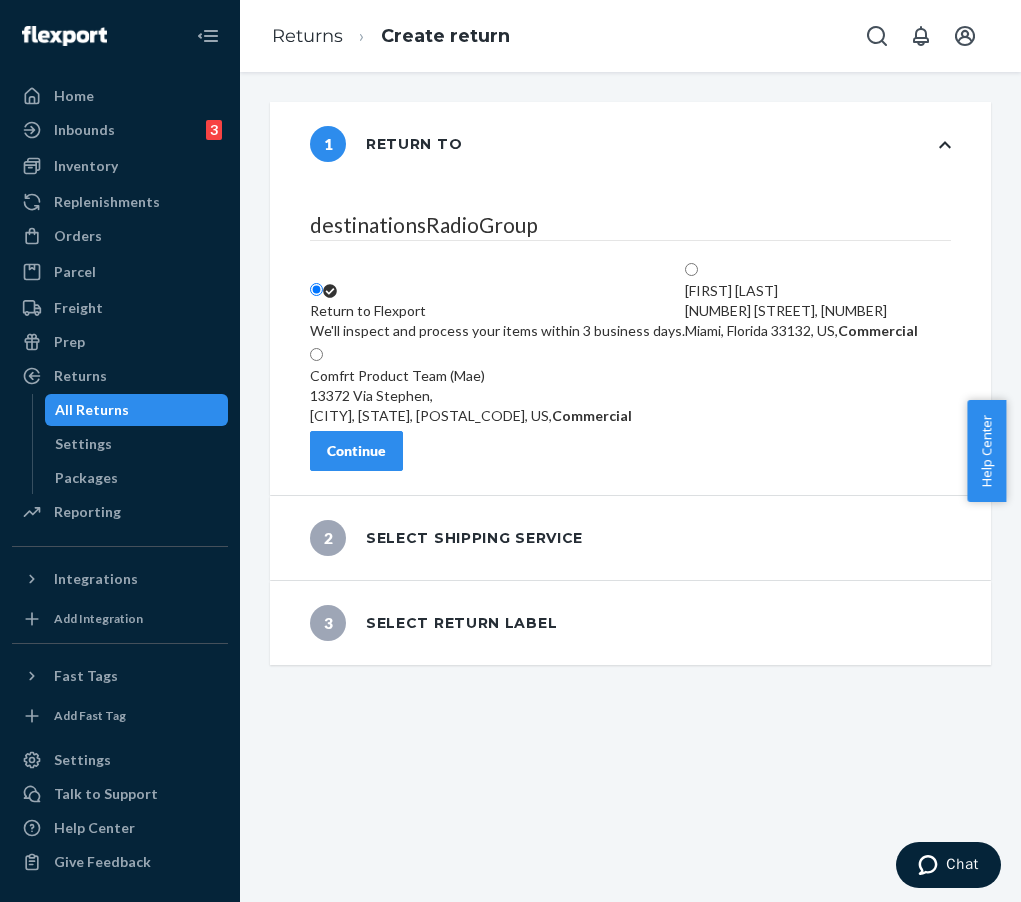 click on "Continue" at bounding box center (356, 451) 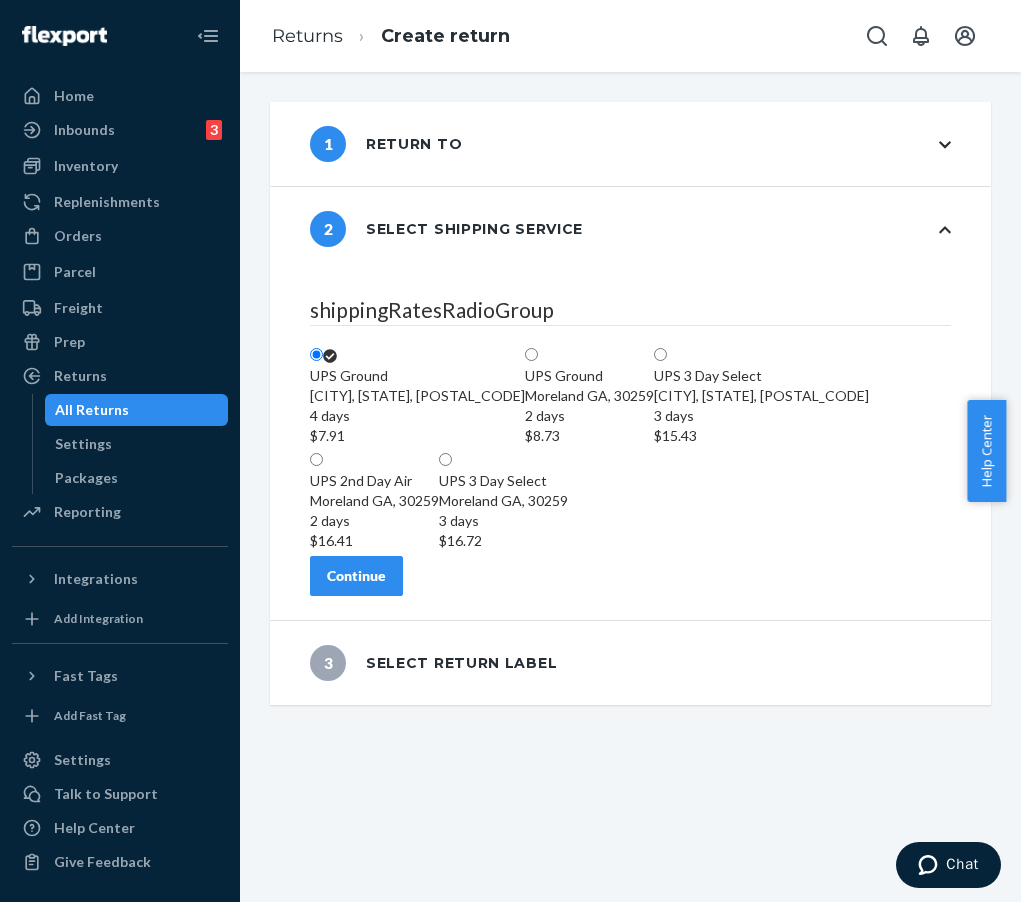 click on "Continue" at bounding box center [356, 576] 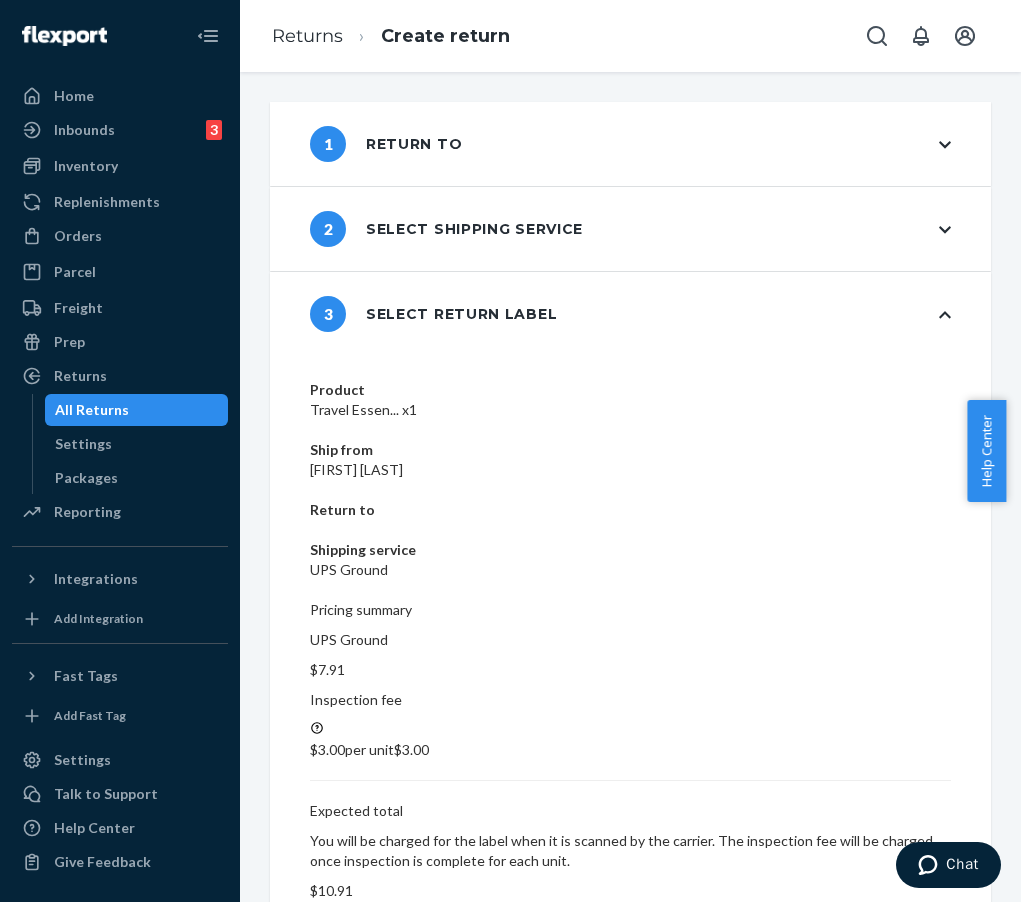 click on "Create return label" at bounding box center [389, 931] 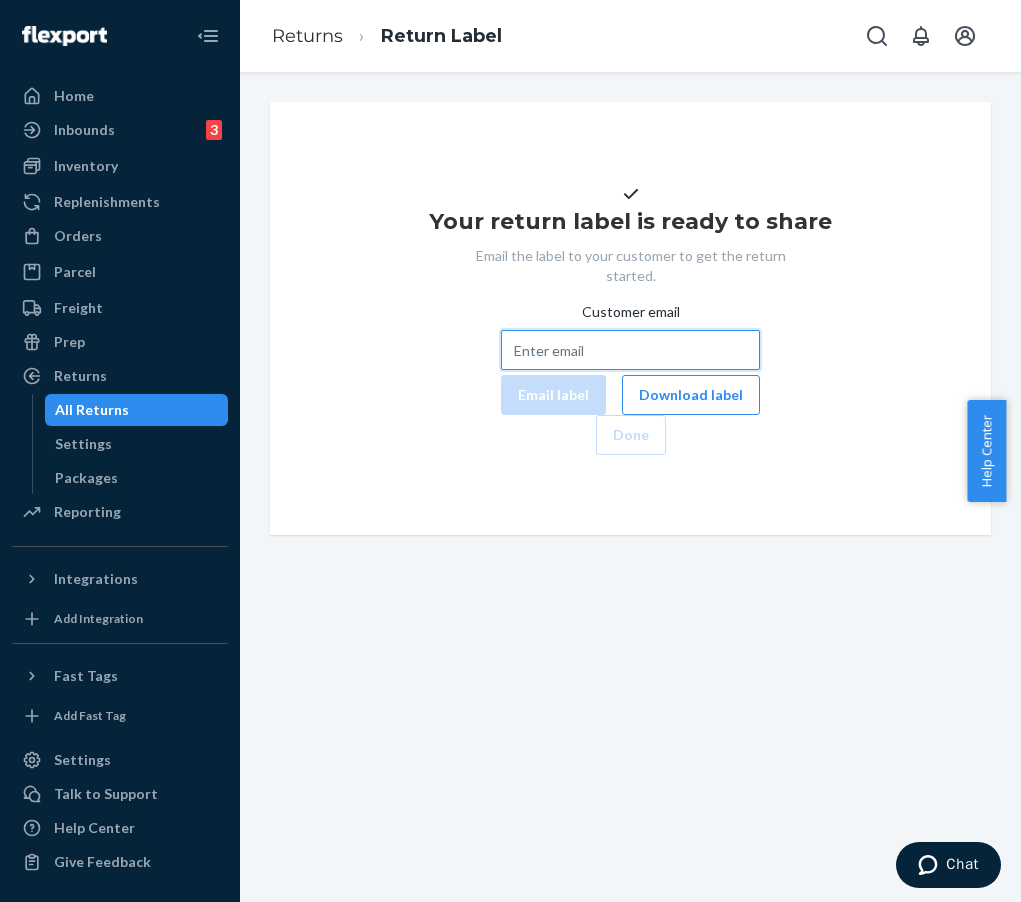 click on "Customer email" at bounding box center [630, 350] 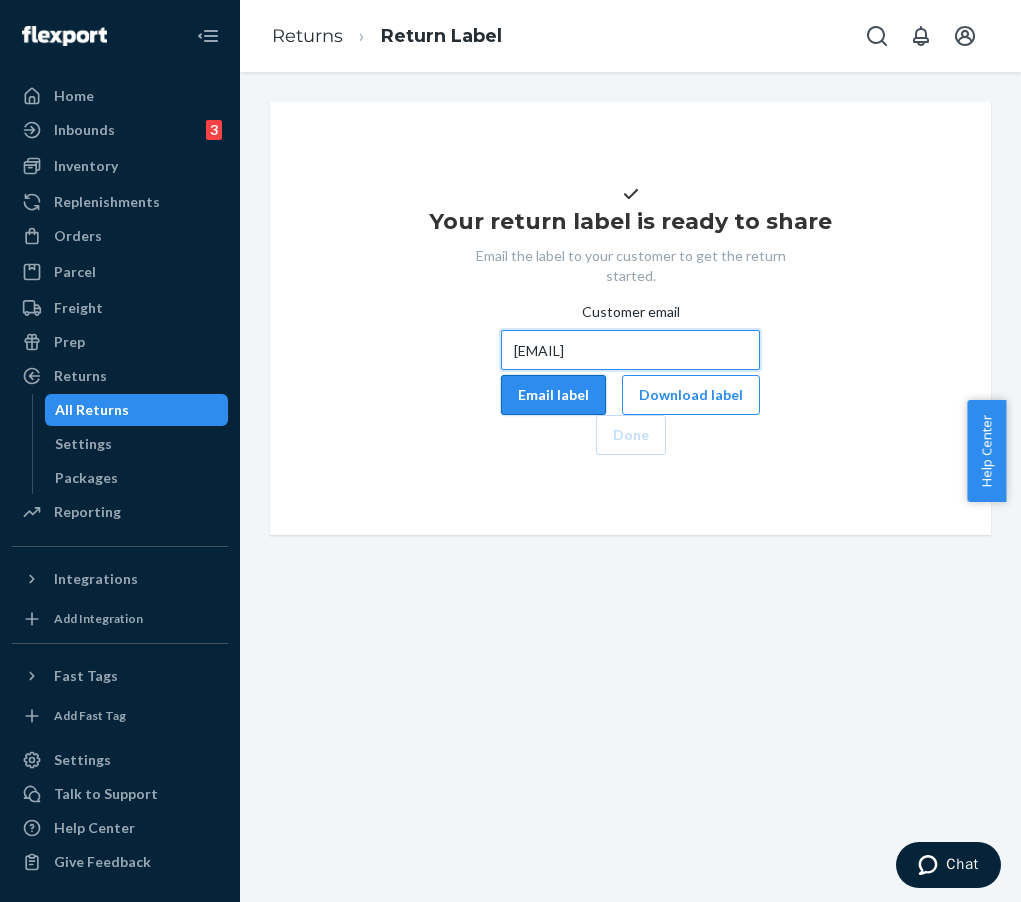type on "[EMAIL]" 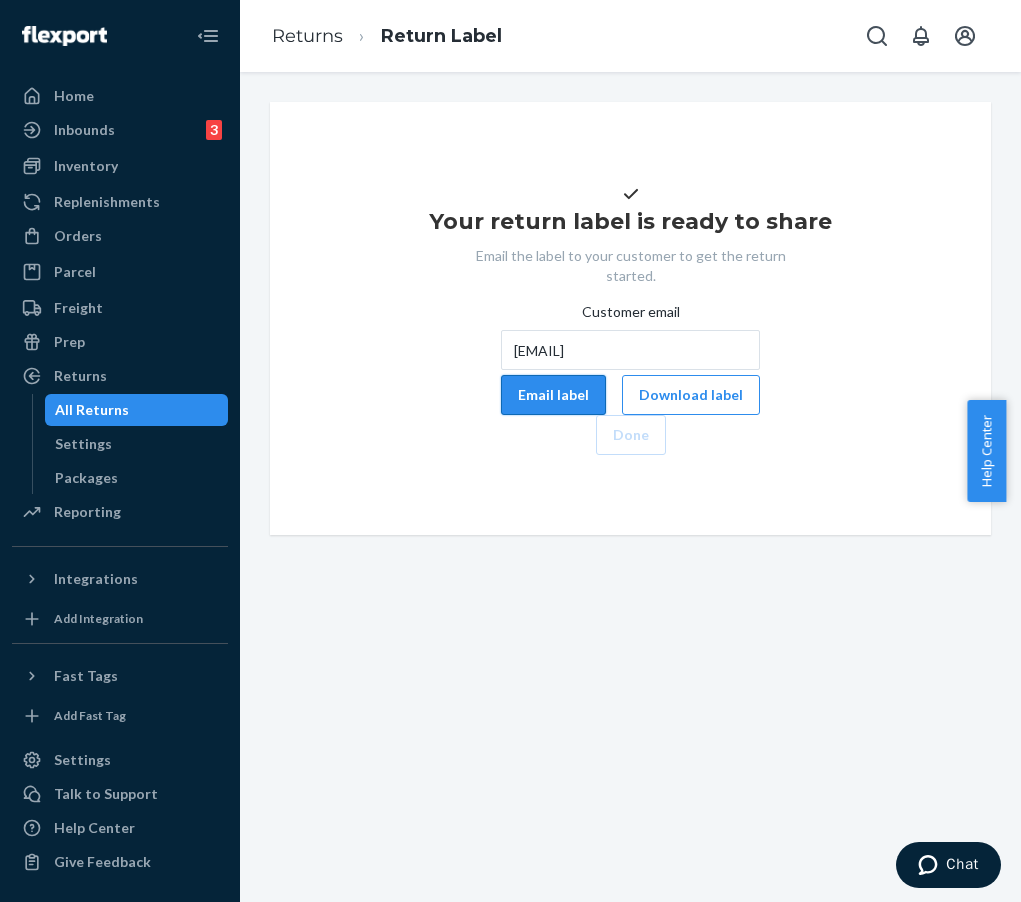 click on "Email label" at bounding box center (553, 395) 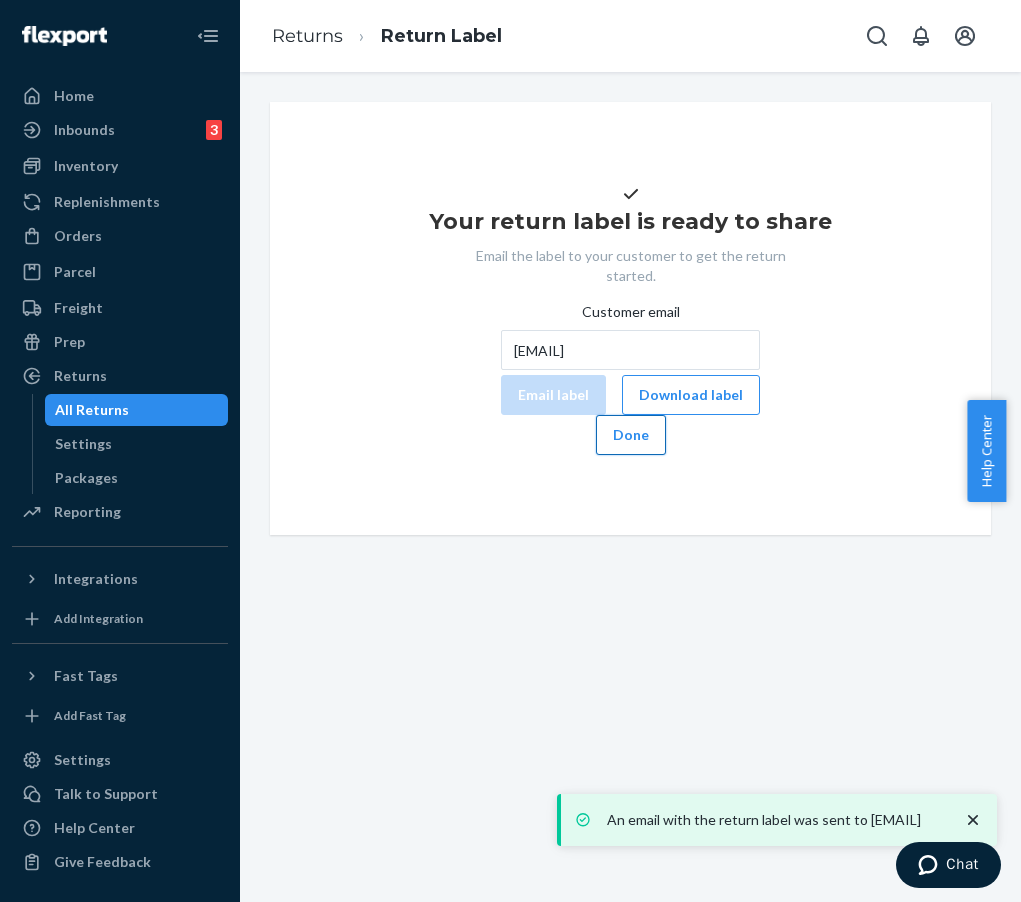 click on "Done" at bounding box center [631, 435] 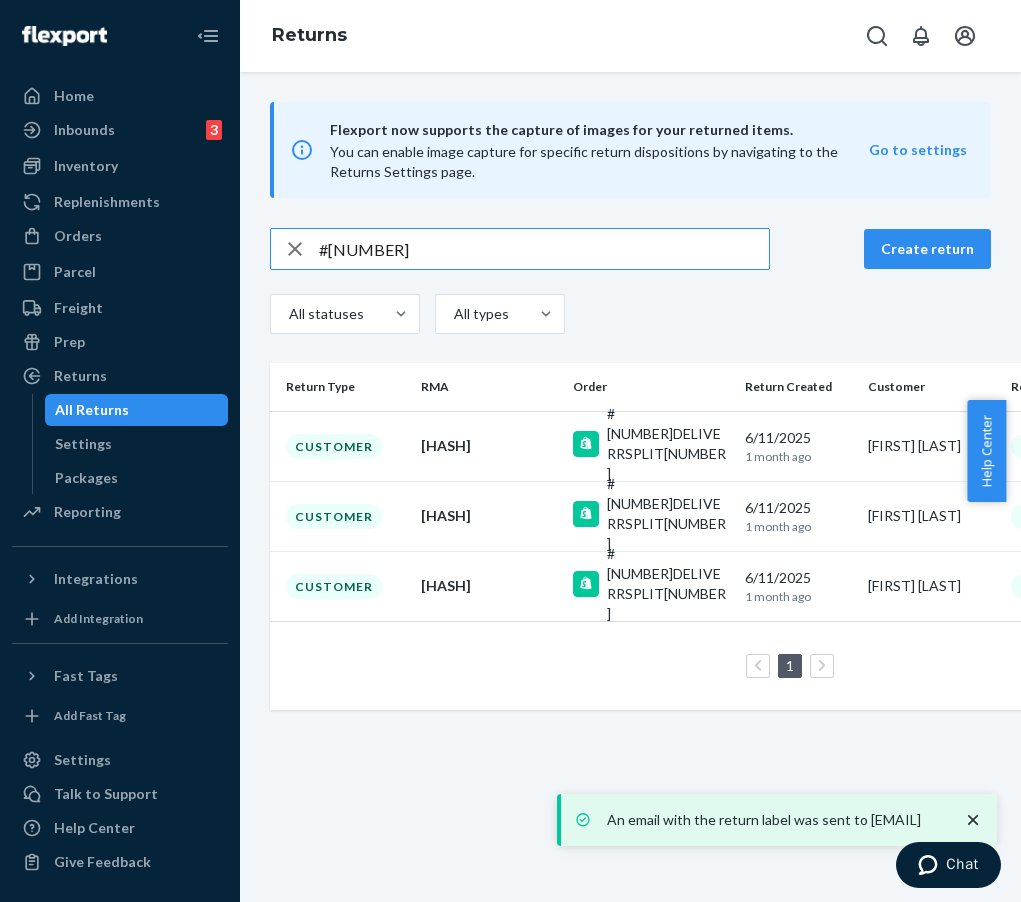 drag, startPoint x: 479, startPoint y: 251, endPoint x: 419, endPoint y: 246, distance: 60.207973 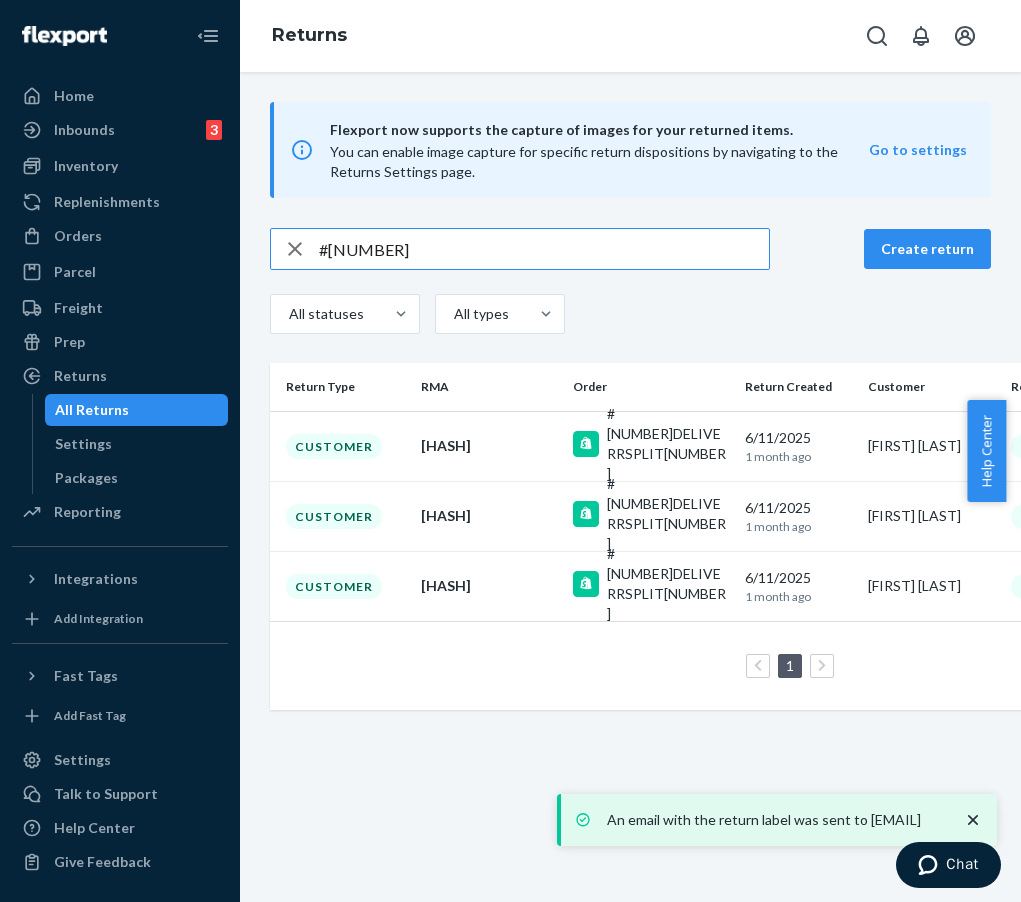 click on "#[NUMBER]" at bounding box center [544, 249] 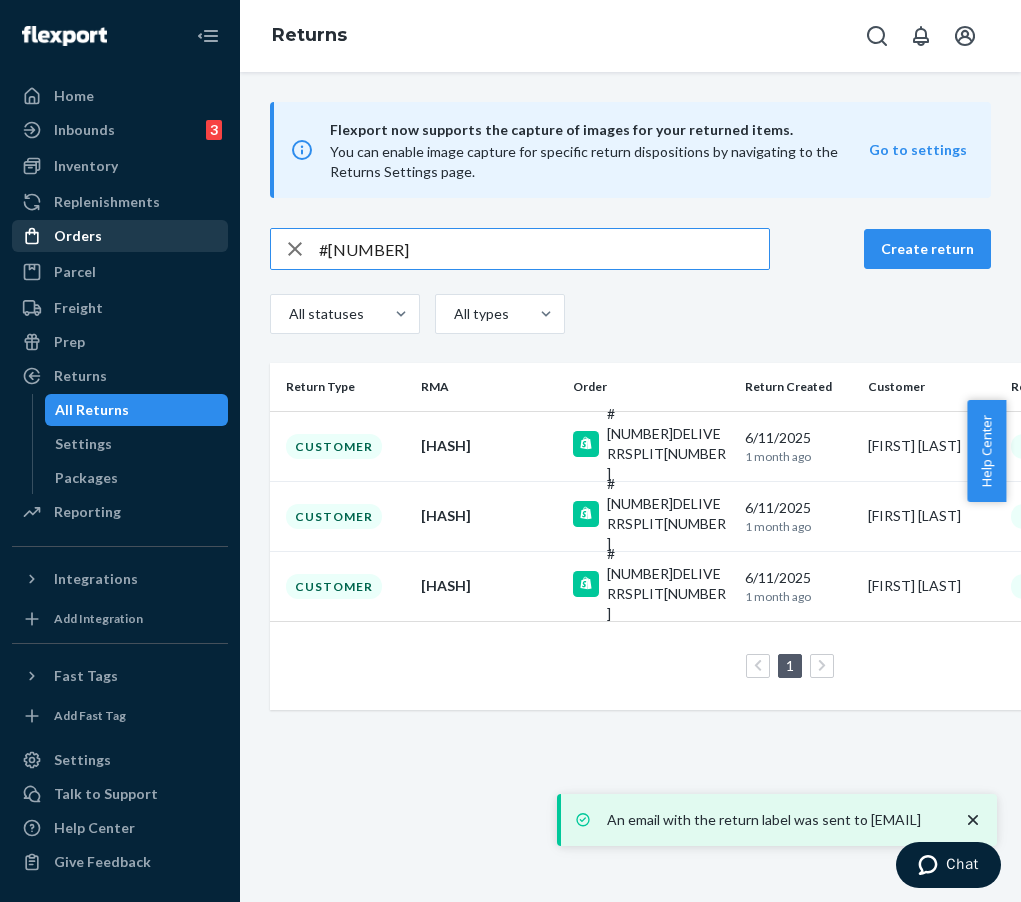 click on "Orders" at bounding box center [120, 236] 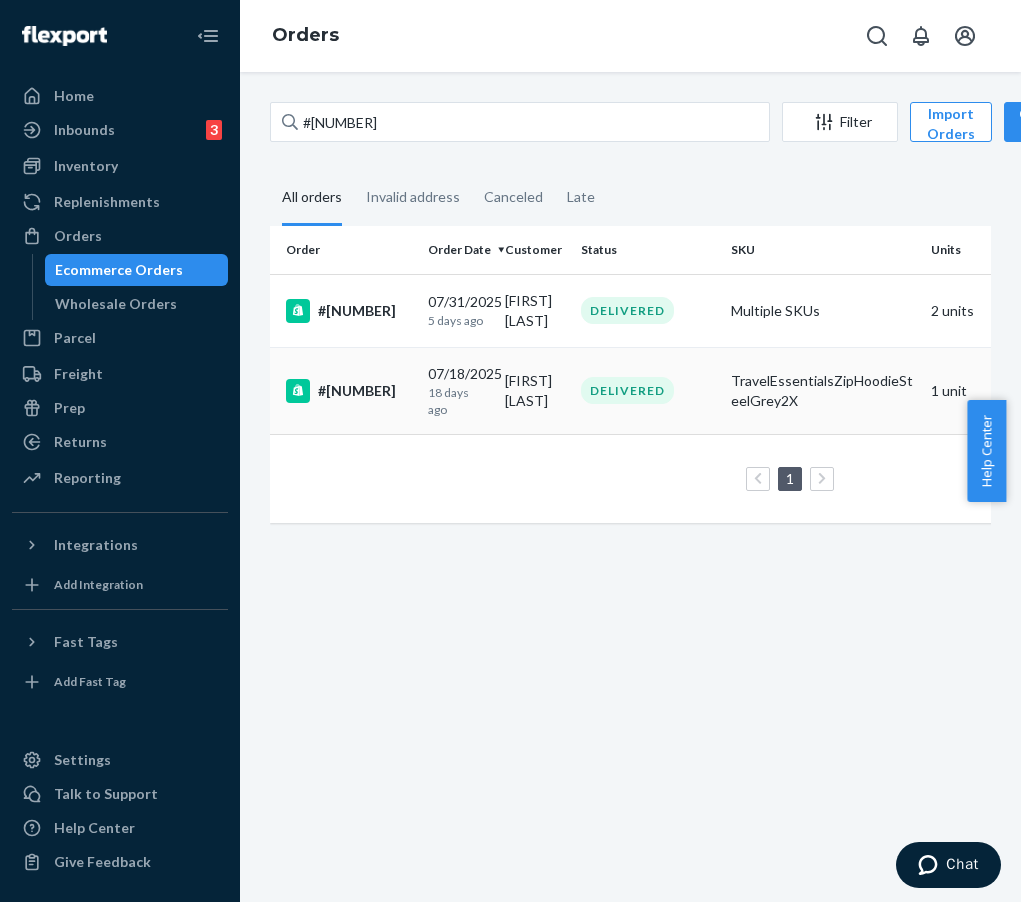click on "#[NUMBER]" at bounding box center (349, 391) 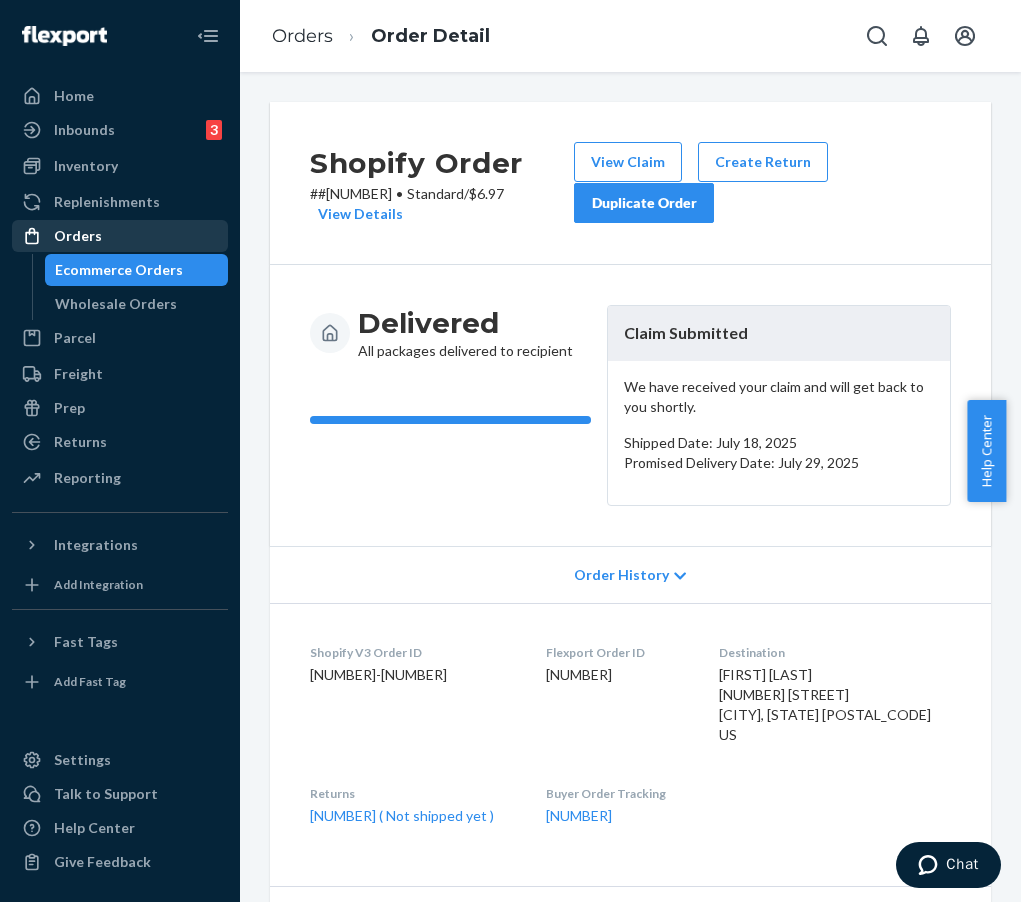 click on "Orders" at bounding box center [120, 236] 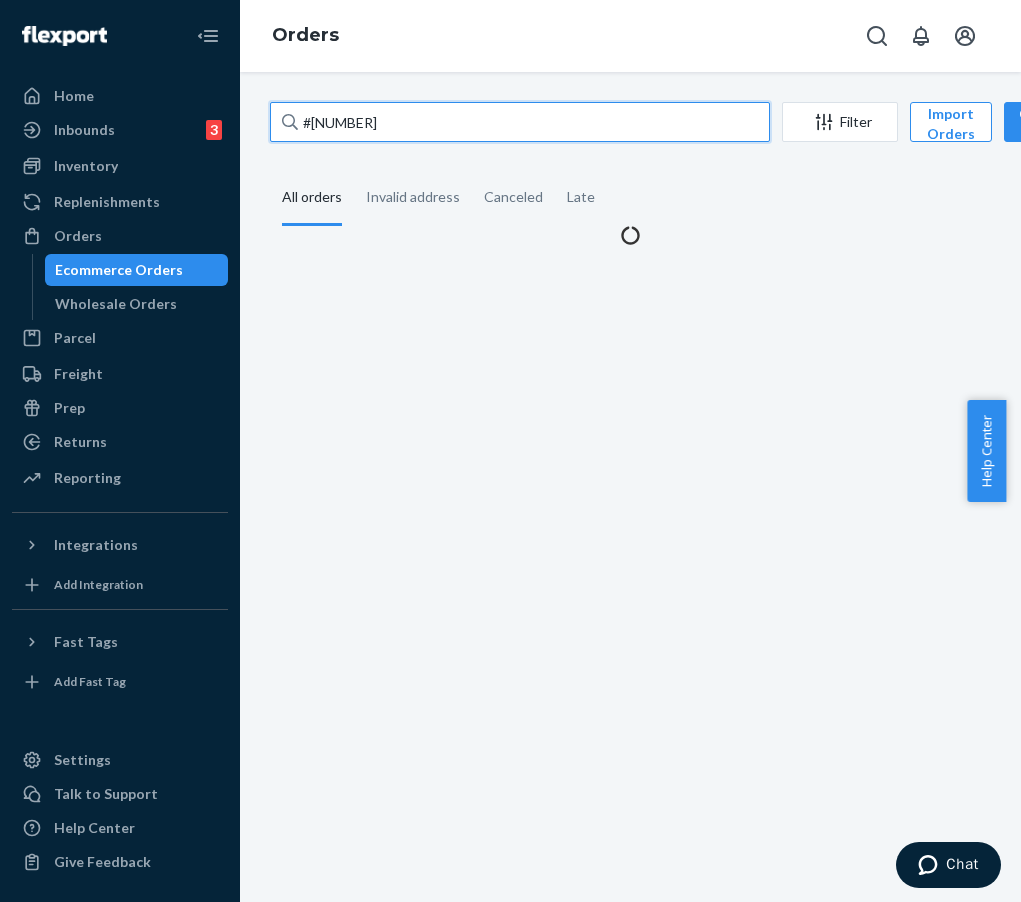 drag, startPoint x: 373, startPoint y: 110, endPoint x: 436, endPoint y: 121, distance: 63.953106 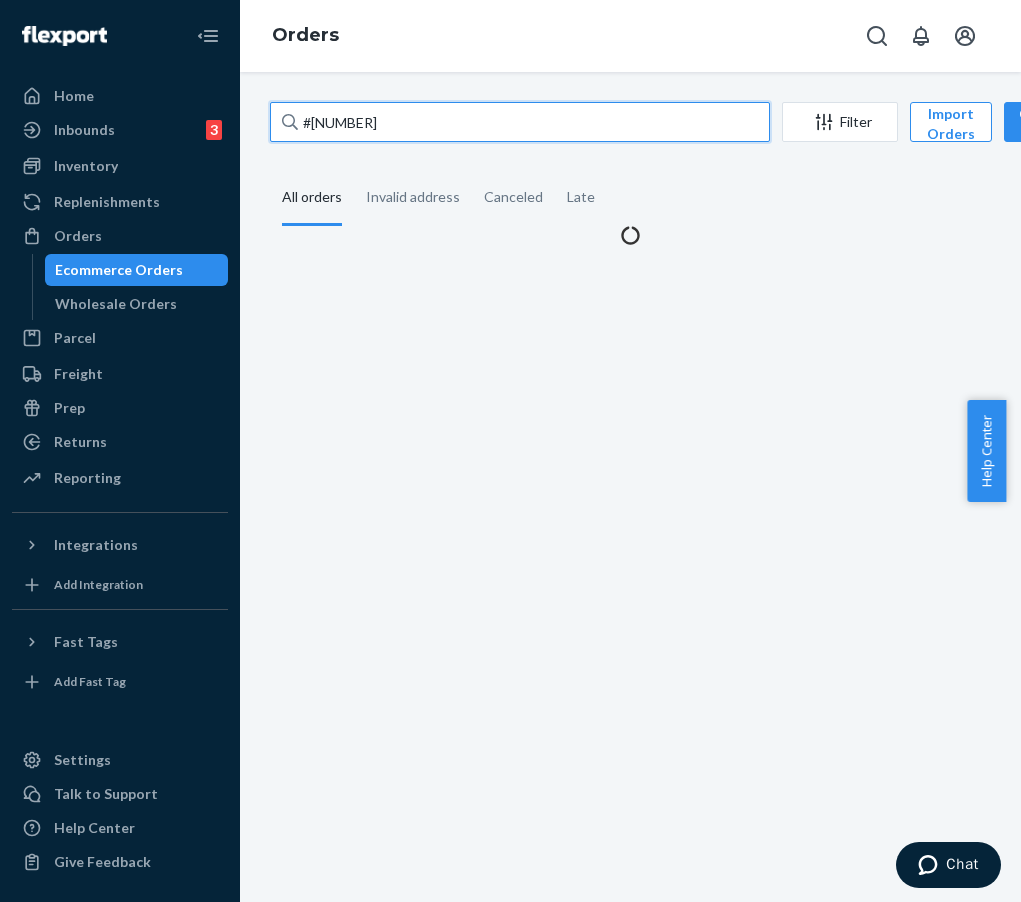 click on "#[NUMBER]" at bounding box center [520, 122] 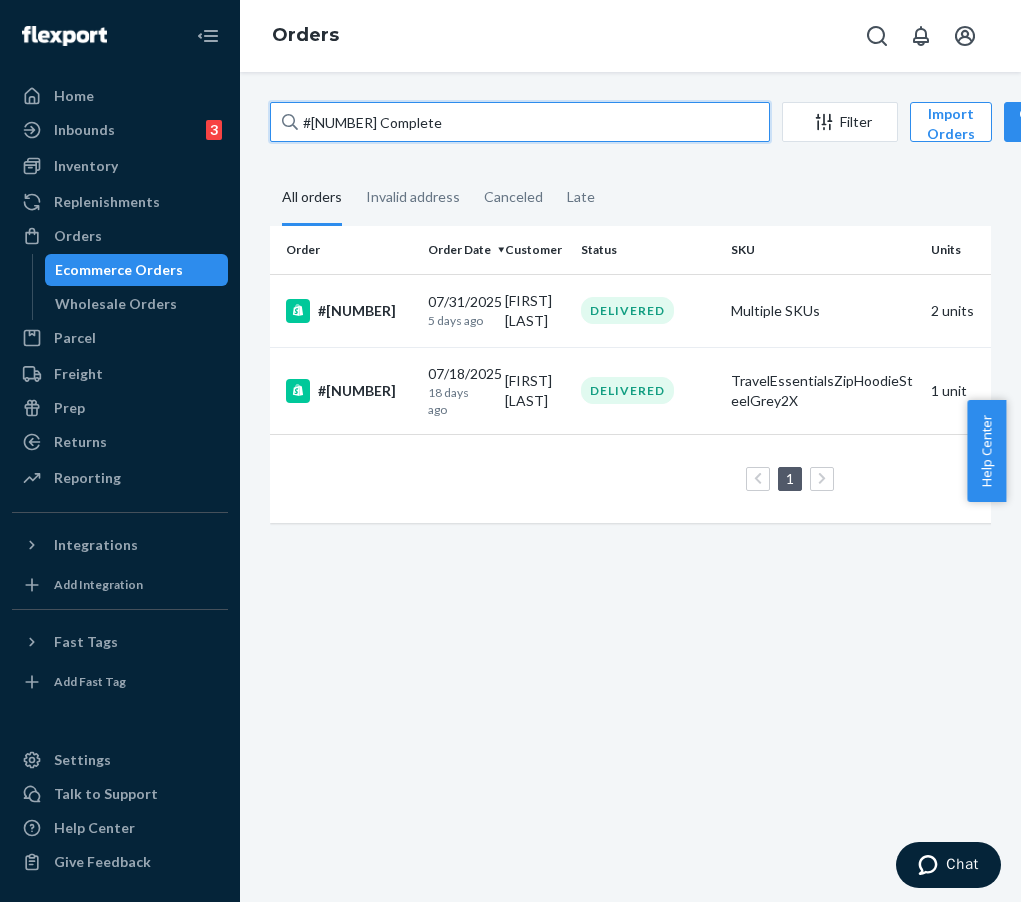 click on "#[NUMBER] Complete" at bounding box center [520, 122] 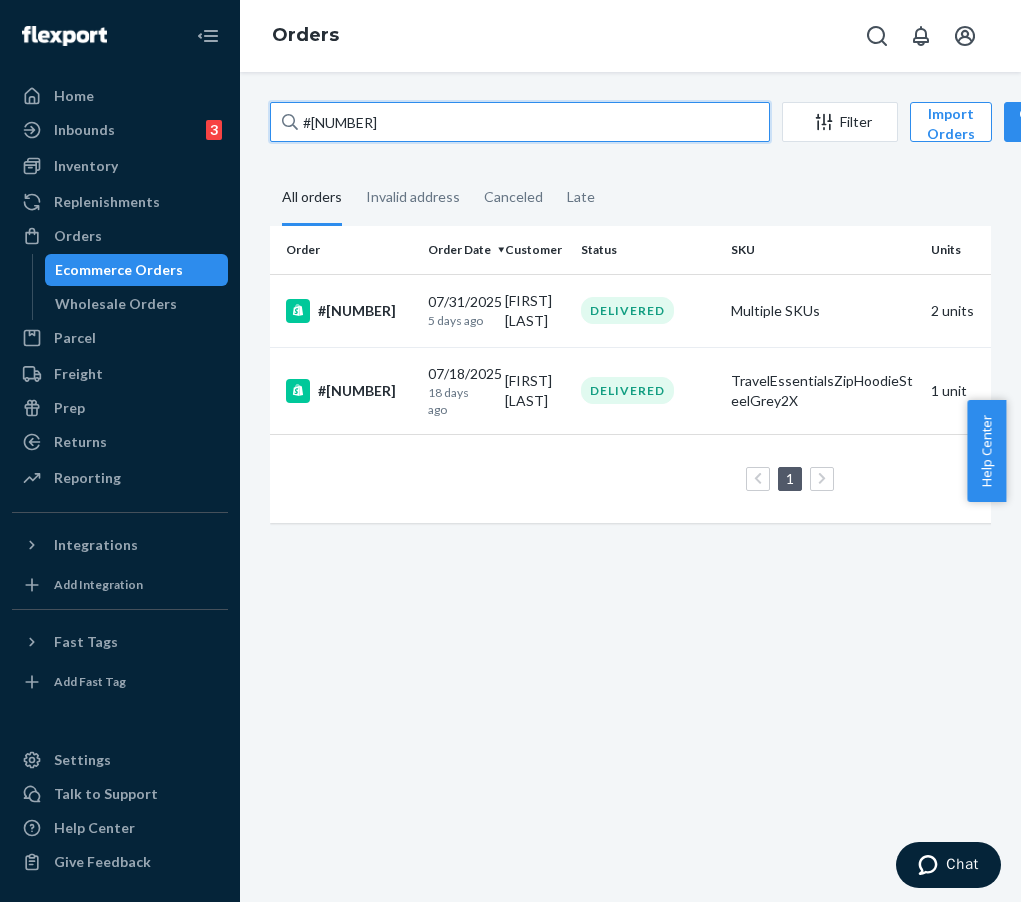 type on "#[NUMBER]" 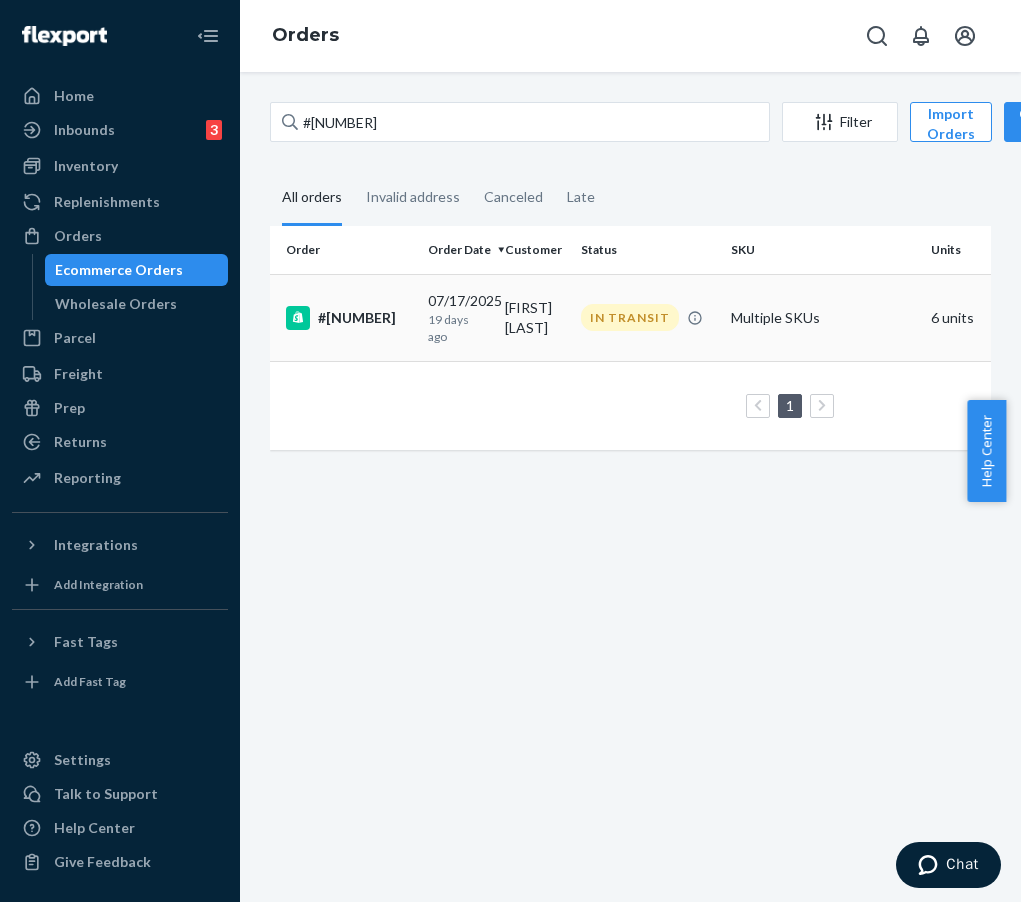 click on "#[NUMBER]" at bounding box center (349, 318) 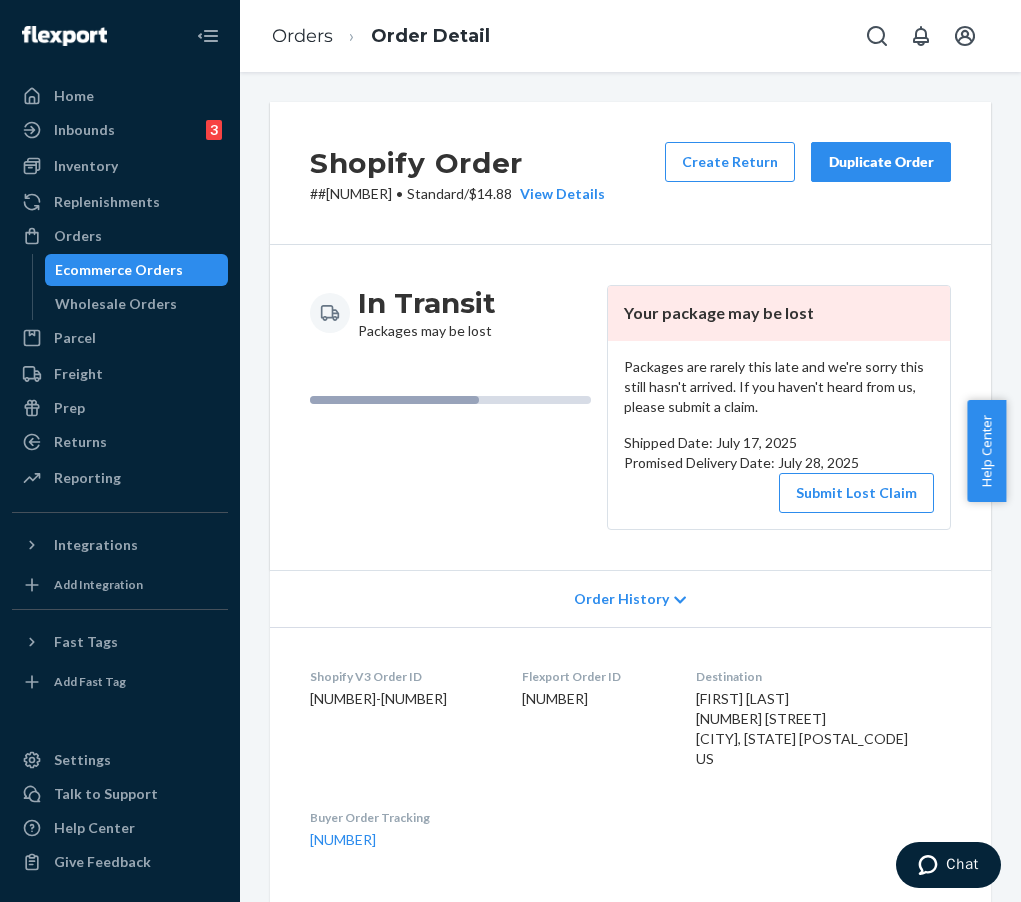 scroll, scrollTop: 4, scrollLeft: 0, axis: vertical 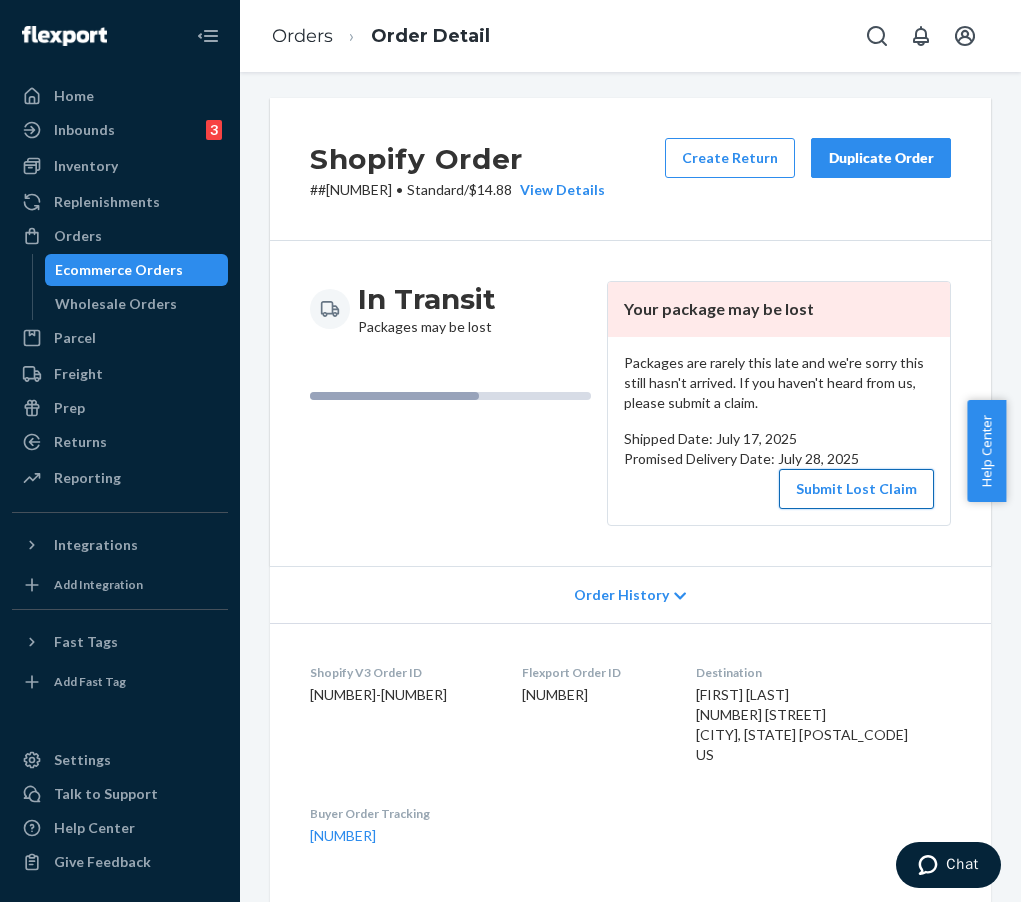 click on "Submit Lost Claim" at bounding box center (856, 489) 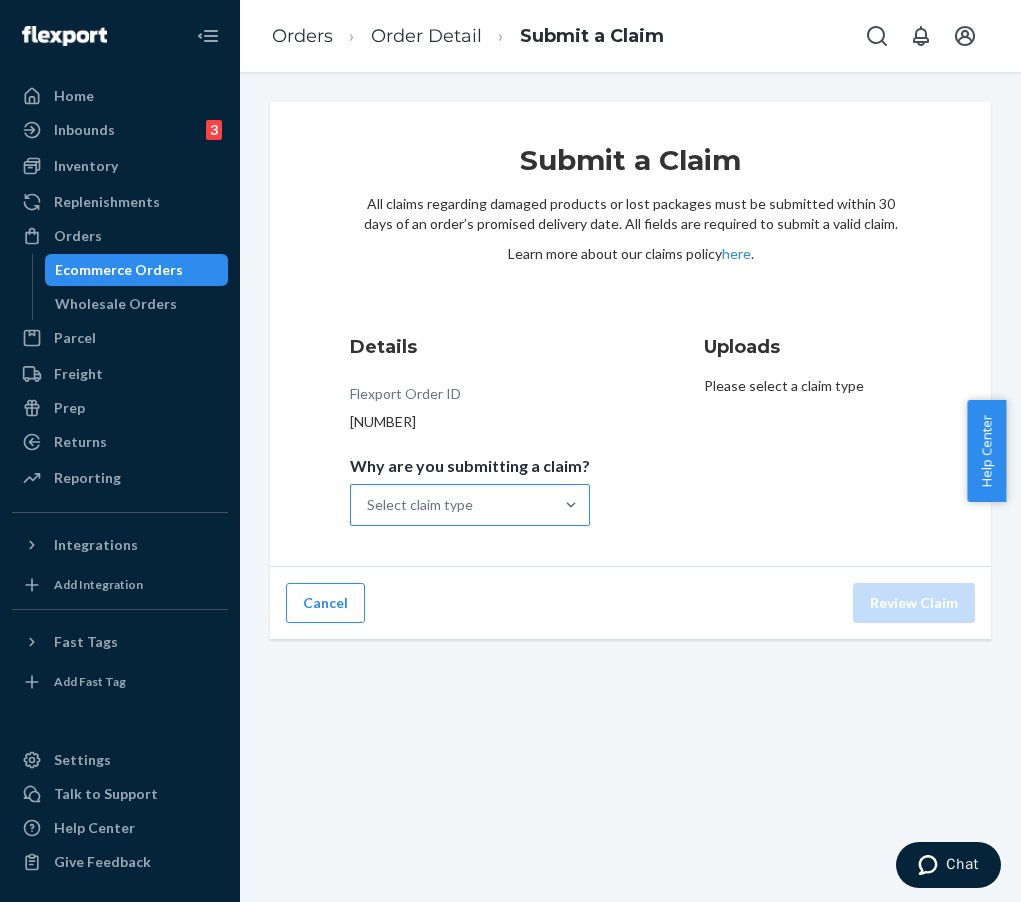click on "Select claim type" at bounding box center (452, 505) 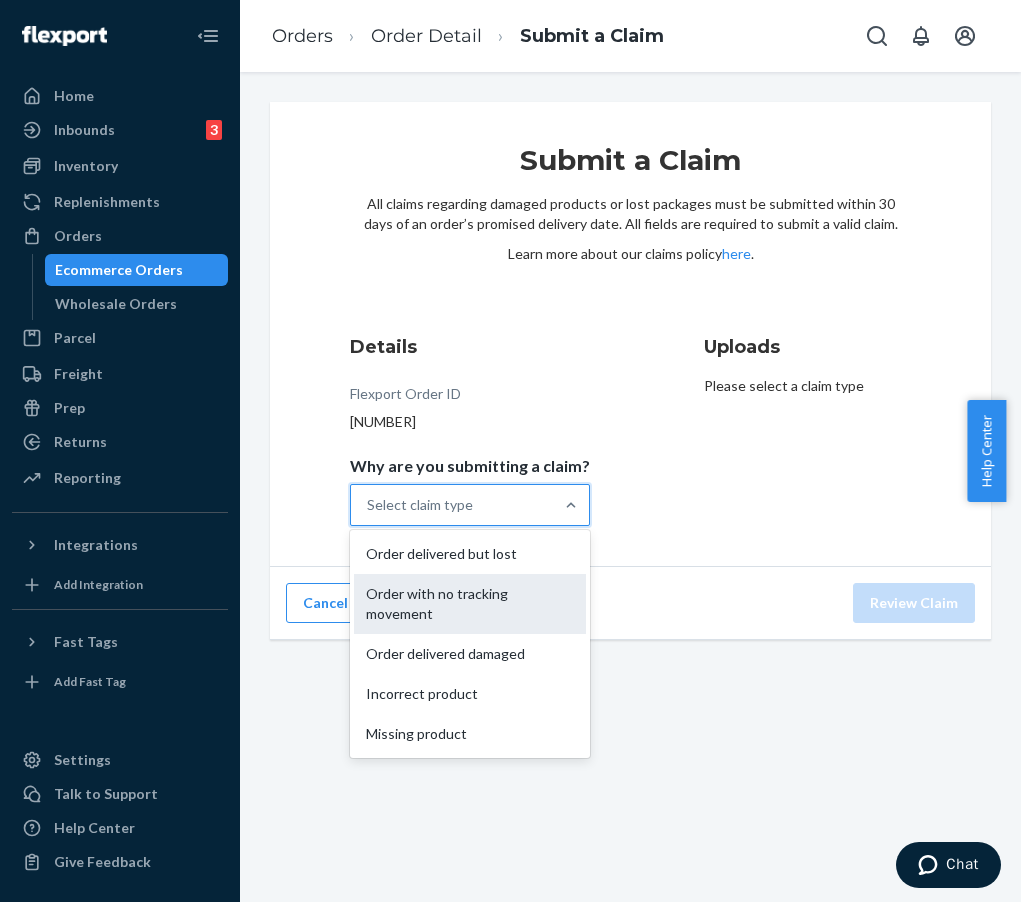 click on "Order with no tracking movement" at bounding box center (470, 604) 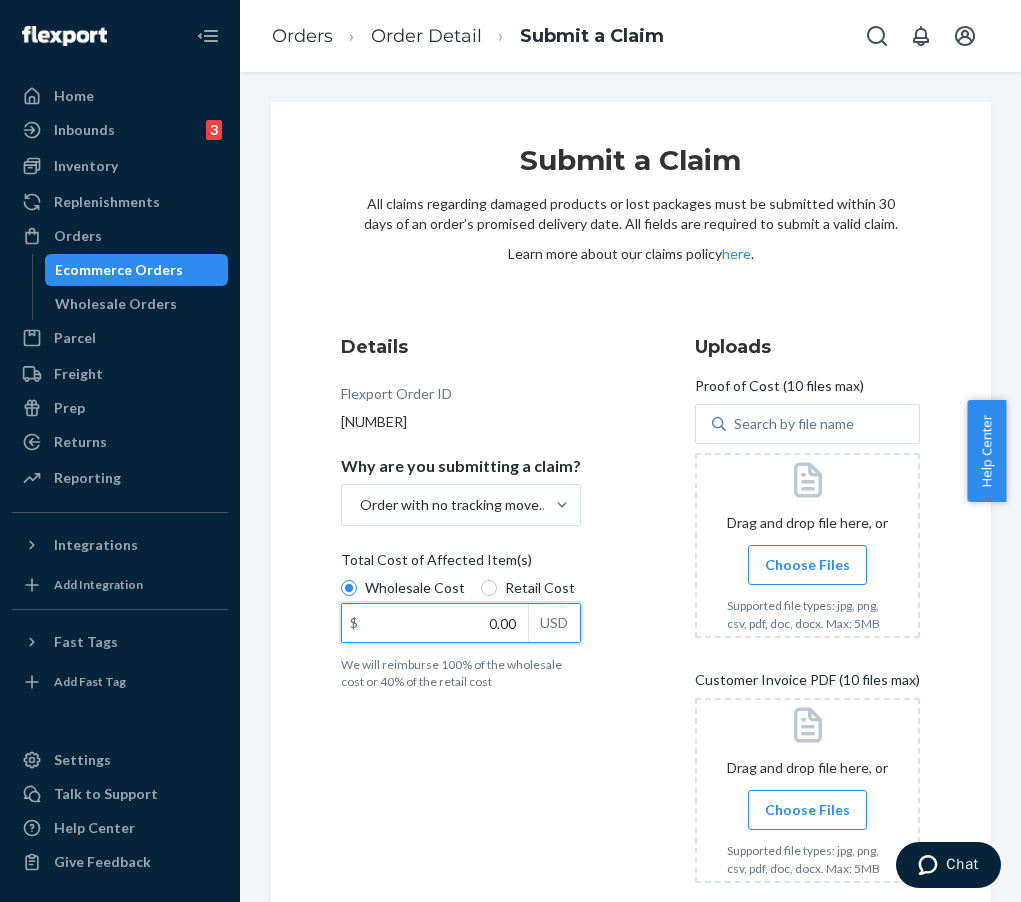 drag, startPoint x: 472, startPoint y: 621, endPoint x: 530, endPoint y: 620, distance: 58.00862 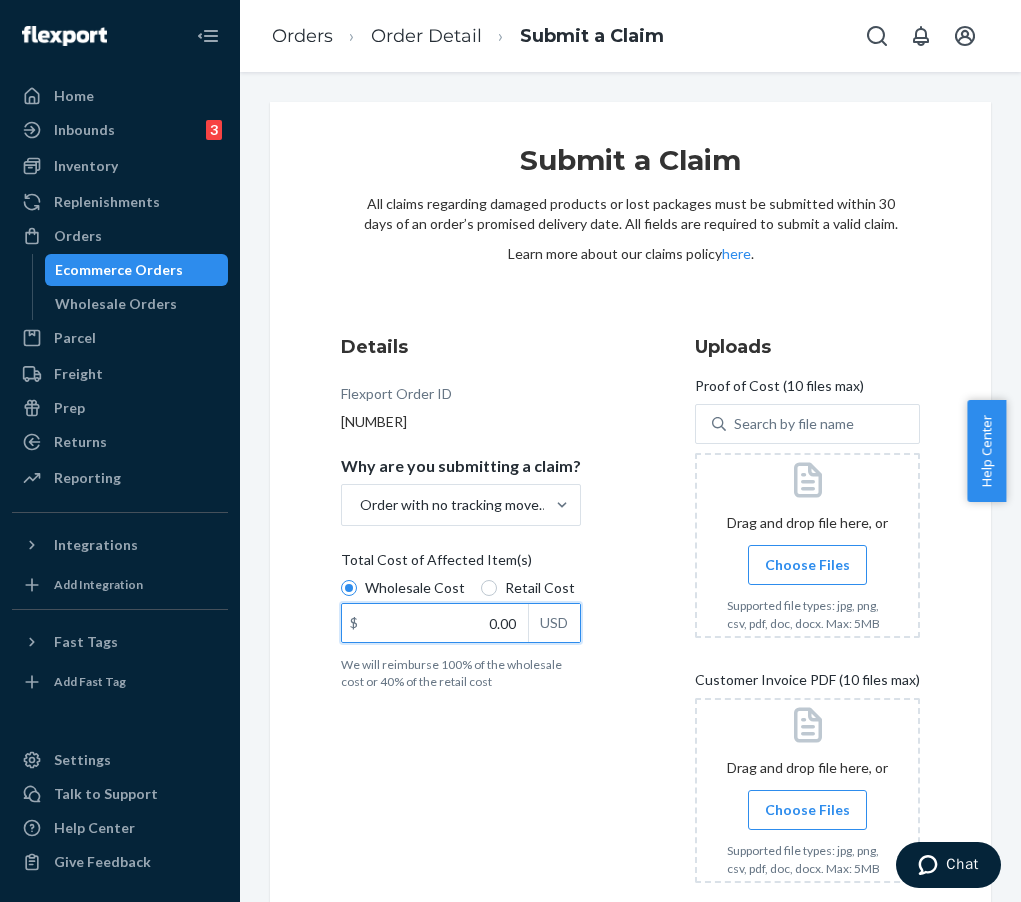 click on "$ 0.00 USD" at bounding box center [461, 623] 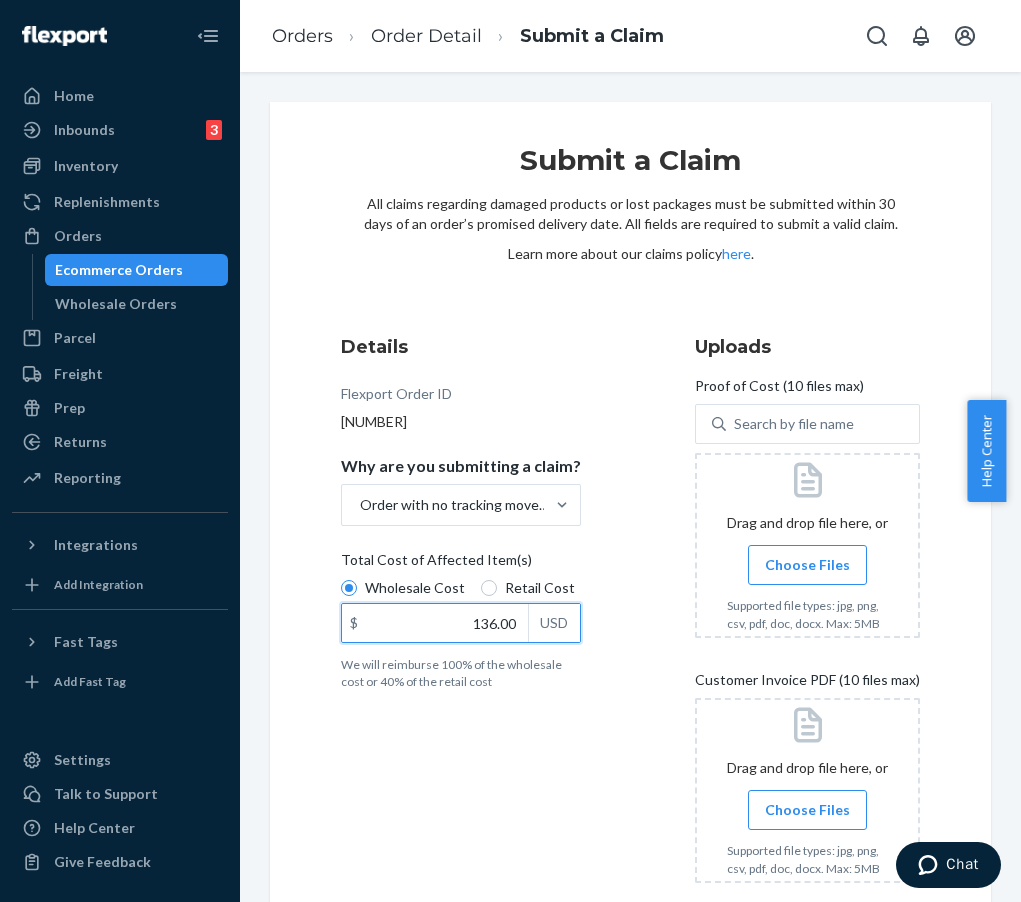type on "136.00" 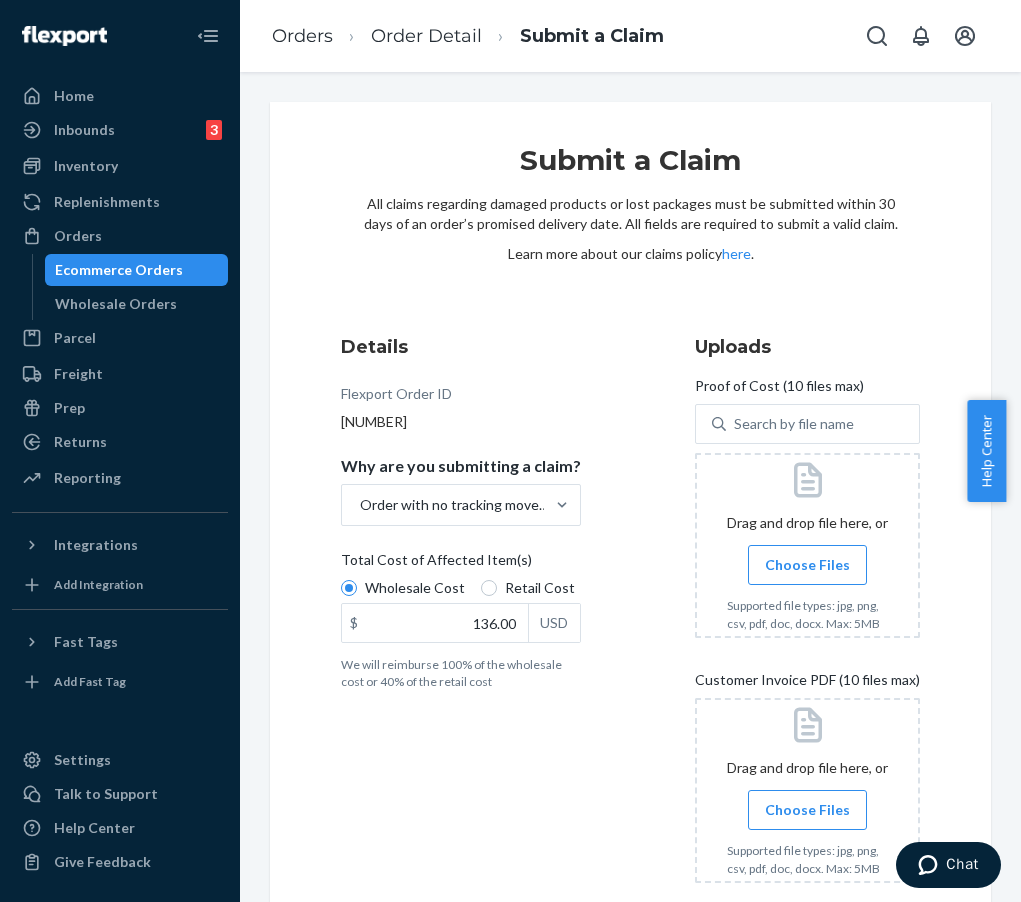 click on "Details Flexport Order ID [NUMBER] Why are you submitting a claim? Order with no tracking movement Total Cost of Affected Item(s) Wholesale Cost Retail Cost $ 136.00 USD We will reimburse 100% of the wholesale cost or 40% of the retail cost" at bounding box center (486, 637) 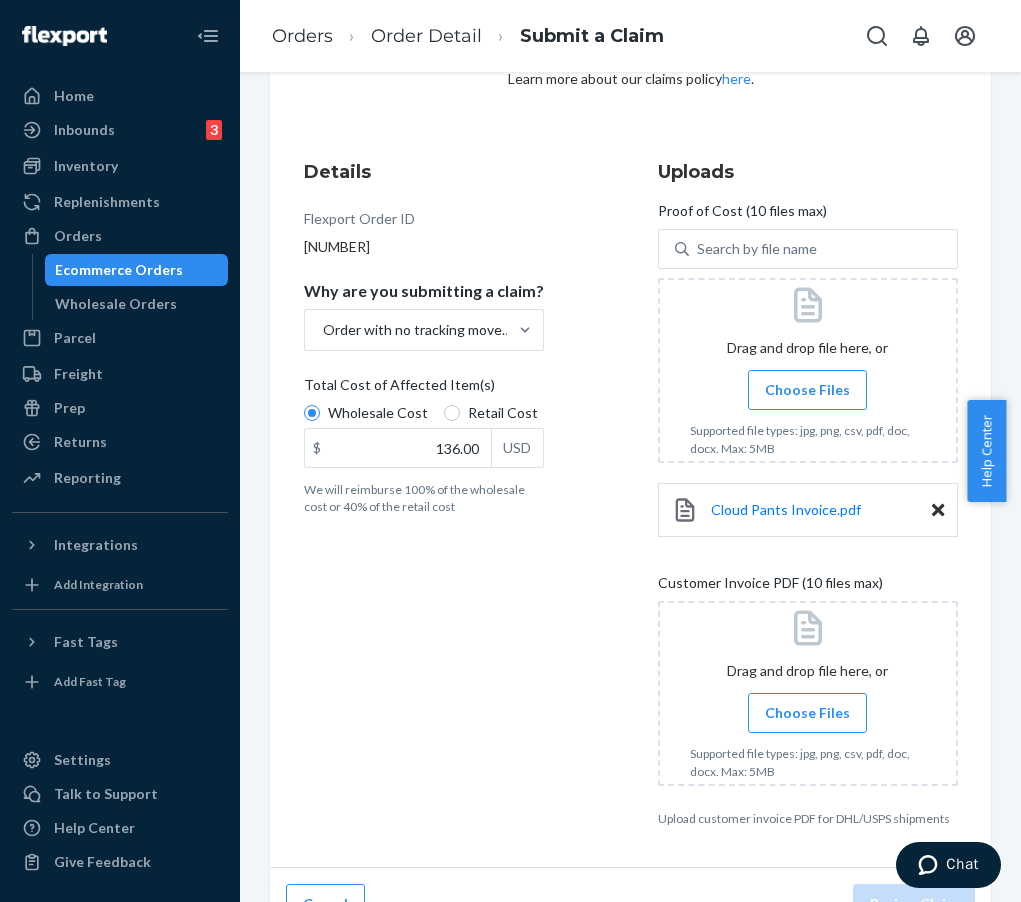 scroll, scrollTop: 214, scrollLeft: 0, axis: vertical 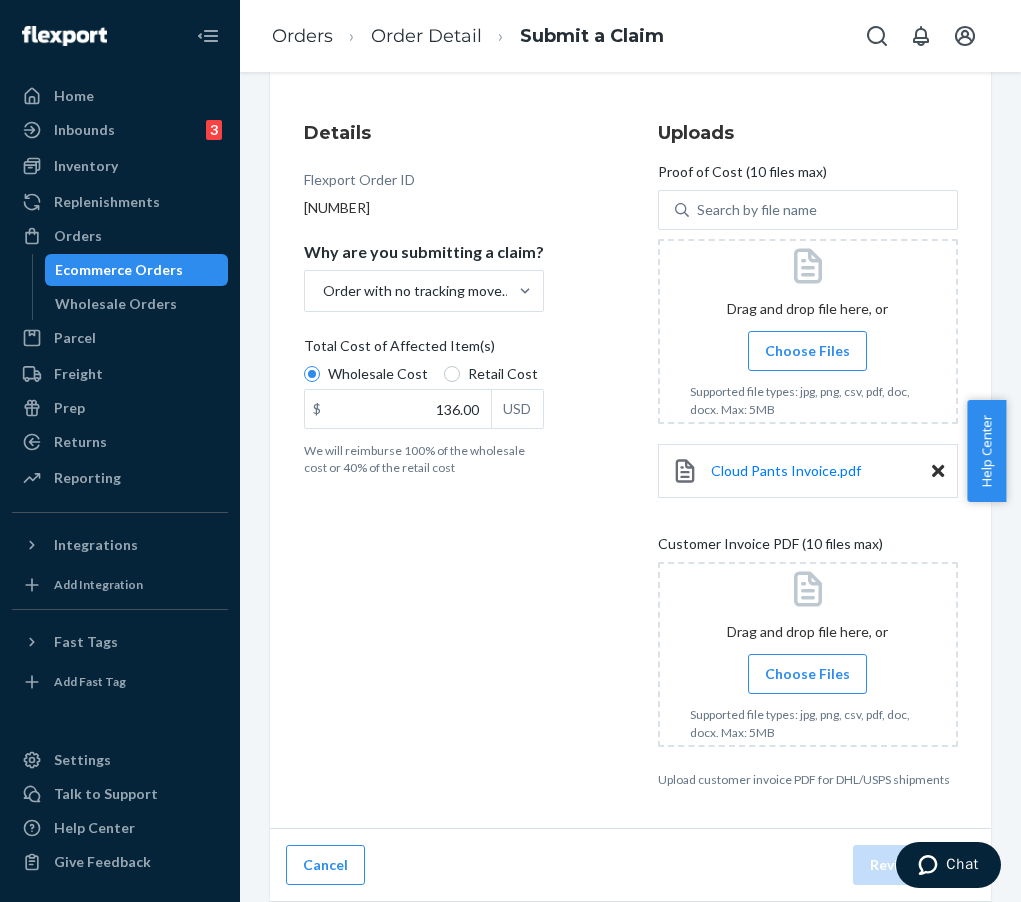 click on "Choose Files" at bounding box center (807, 351) 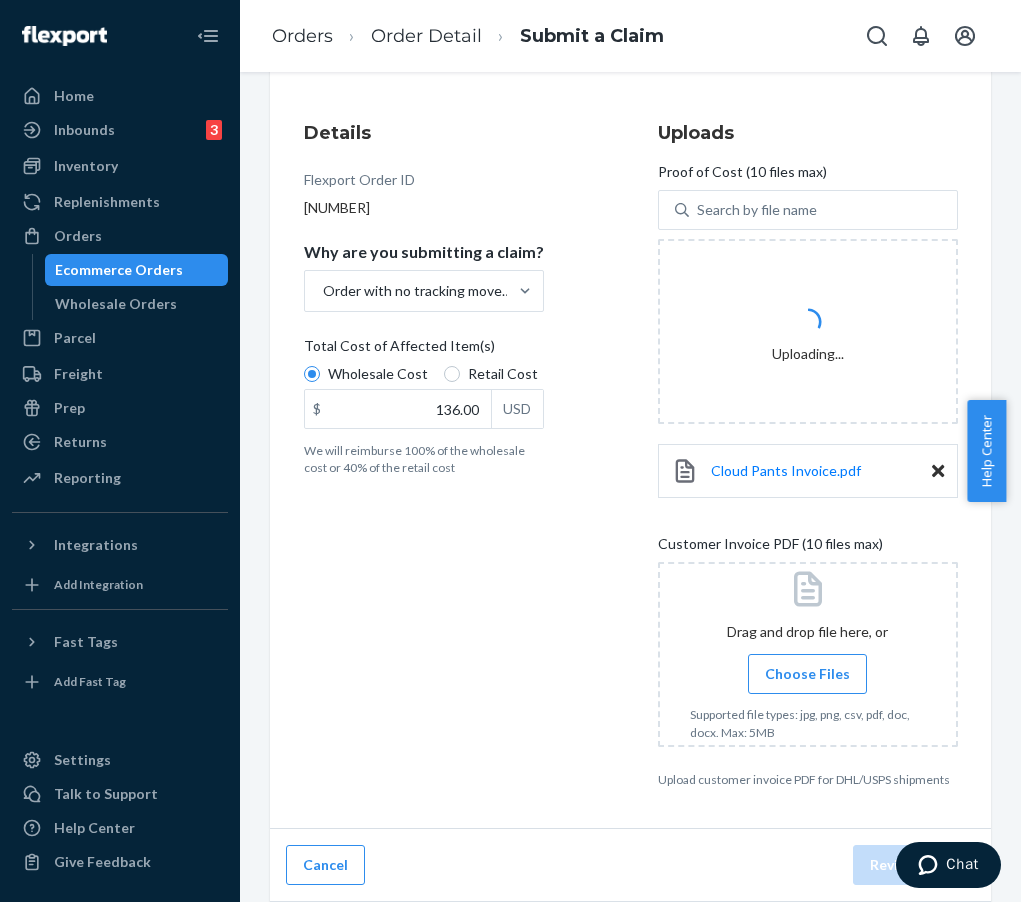 click on "Choose Files" at bounding box center [807, 674] 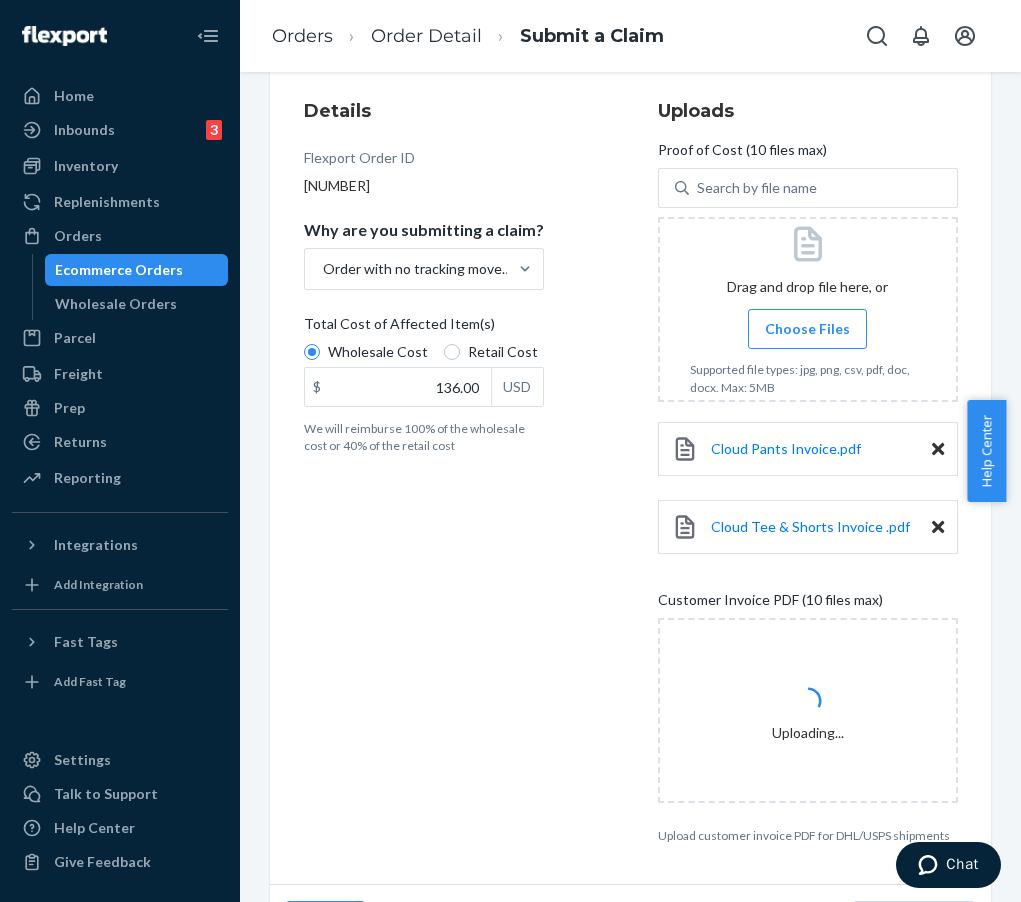 scroll, scrollTop: 292, scrollLeft: 0, axis: vertical 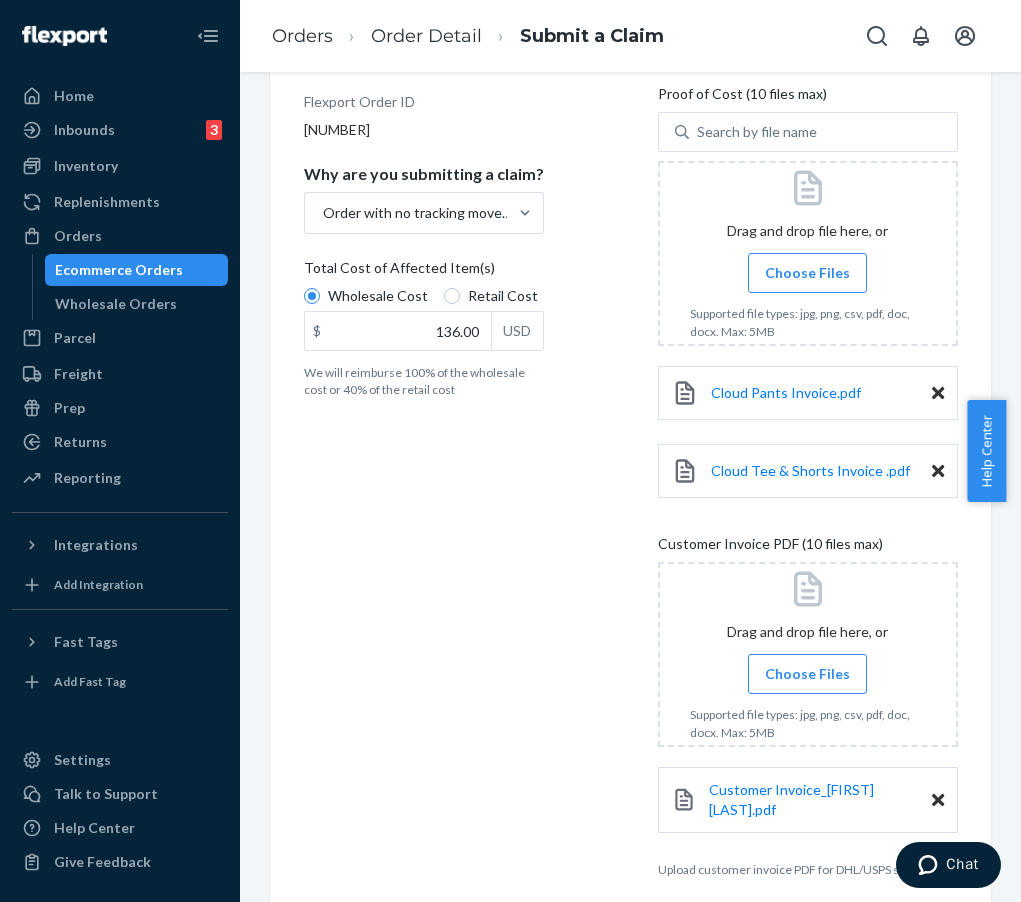 click 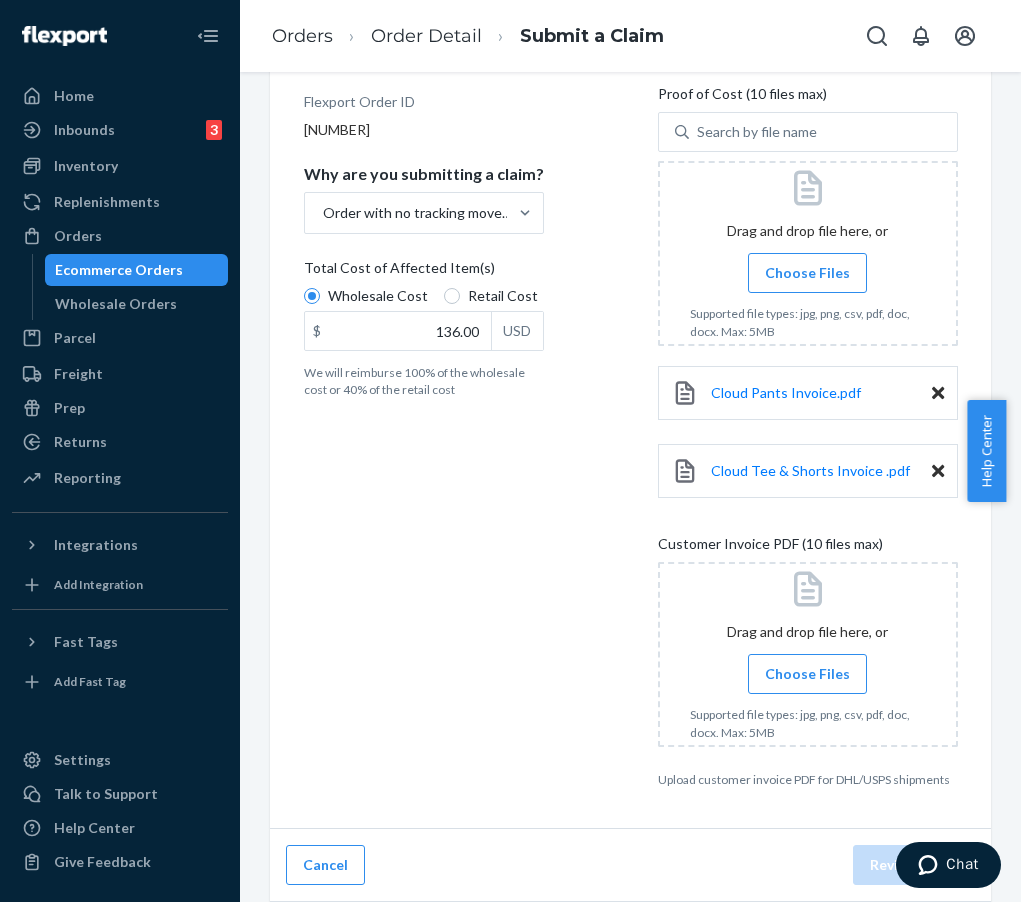 click on "Choose Files" at bounding box center [807, 674] 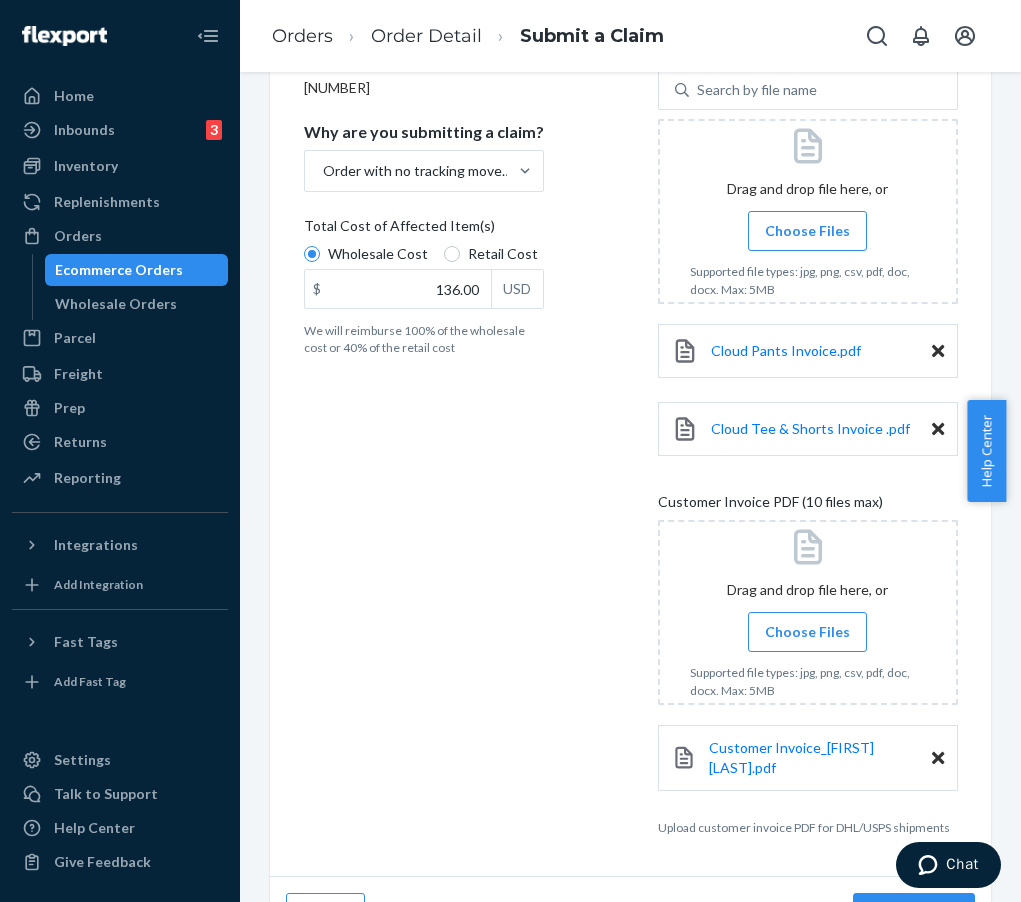 scroll, scrollTop: 370, scrollLeft: 0, axis: vertical 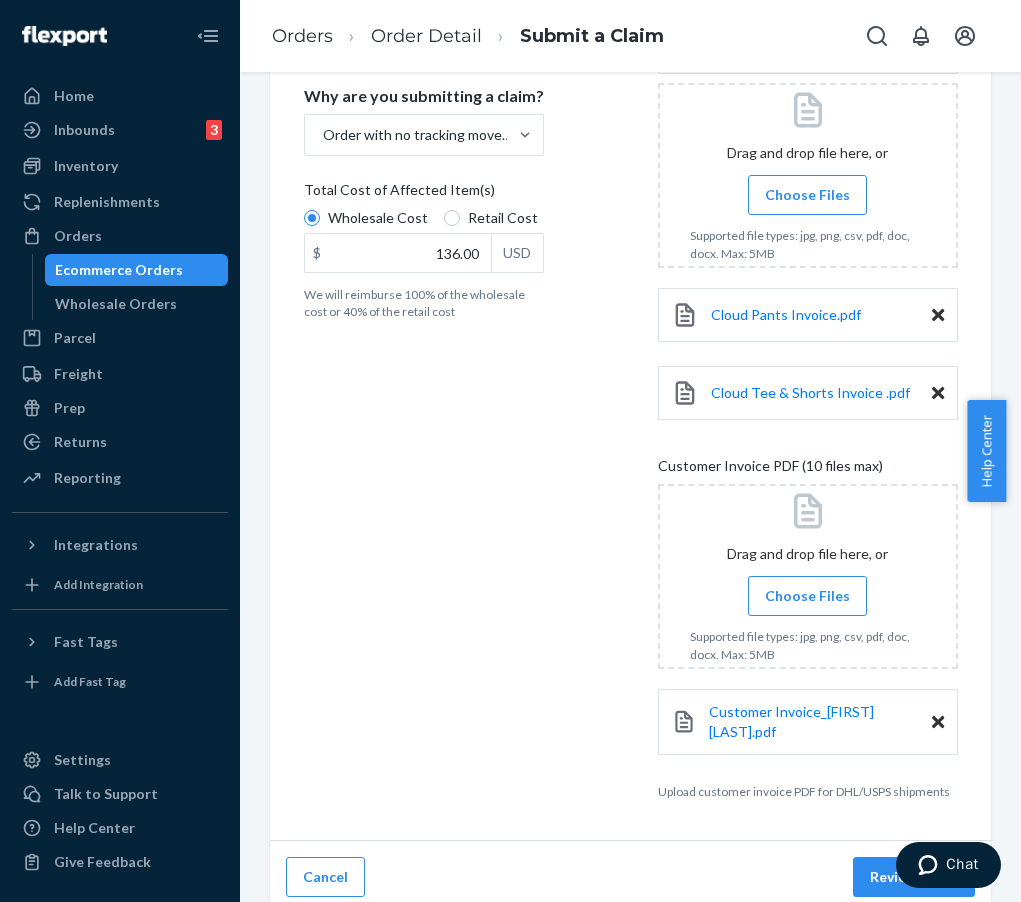 click on "Review Claim" at bounding box center [914, 877] 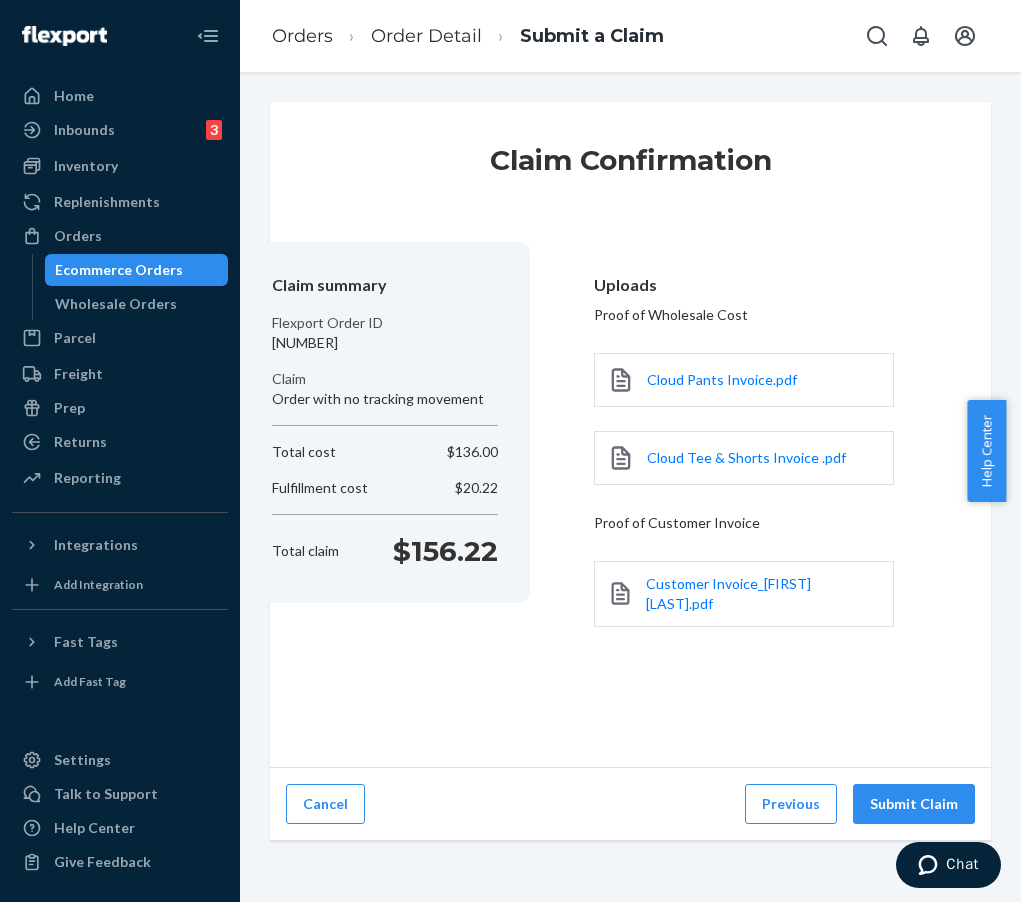 scroll, scrollTop: 0, scrollLeft: 0, axis: both 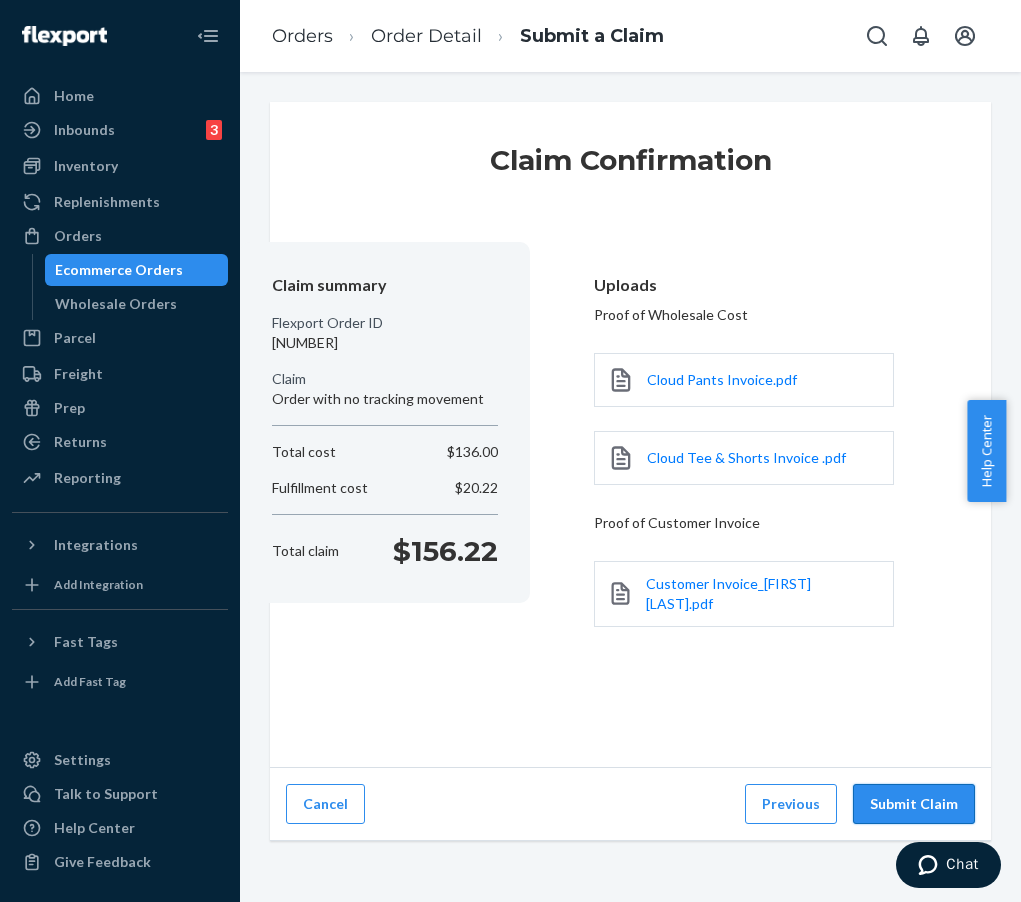 click on "Submit Claim" at bounding box center [914, 804] 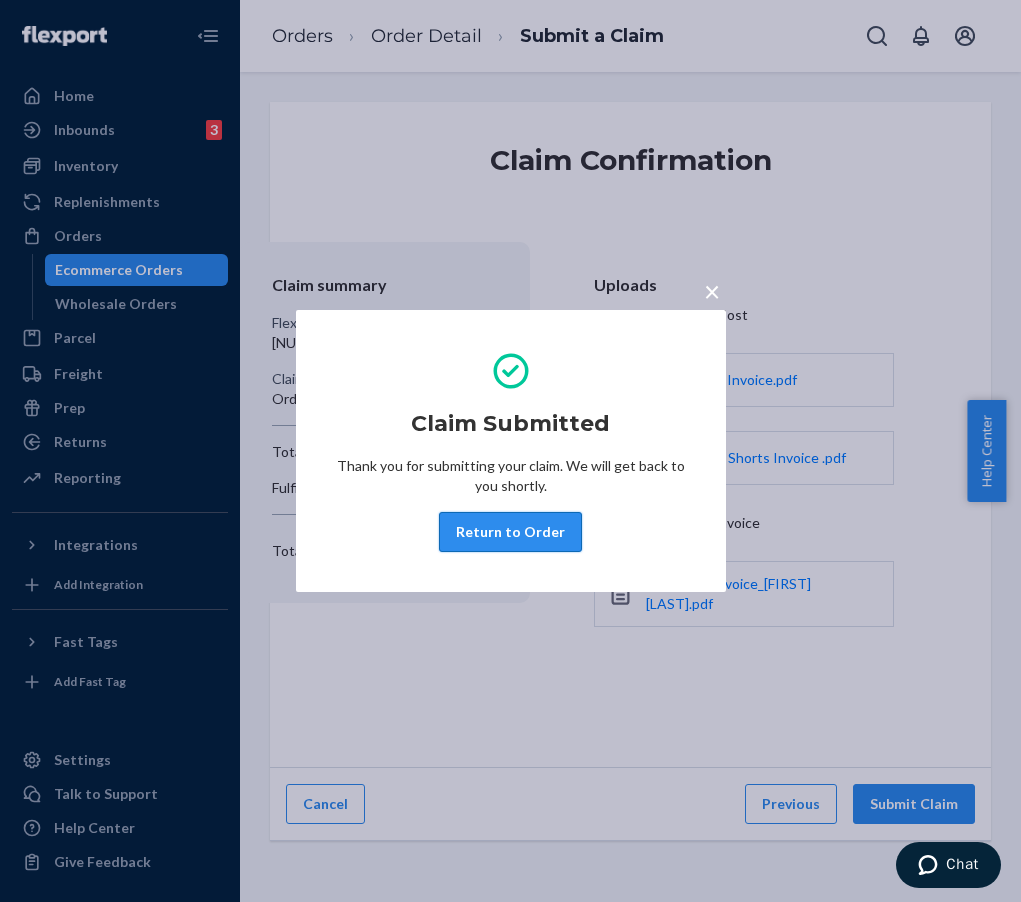 click on "Return to Order" at bounding box center (510, 532) 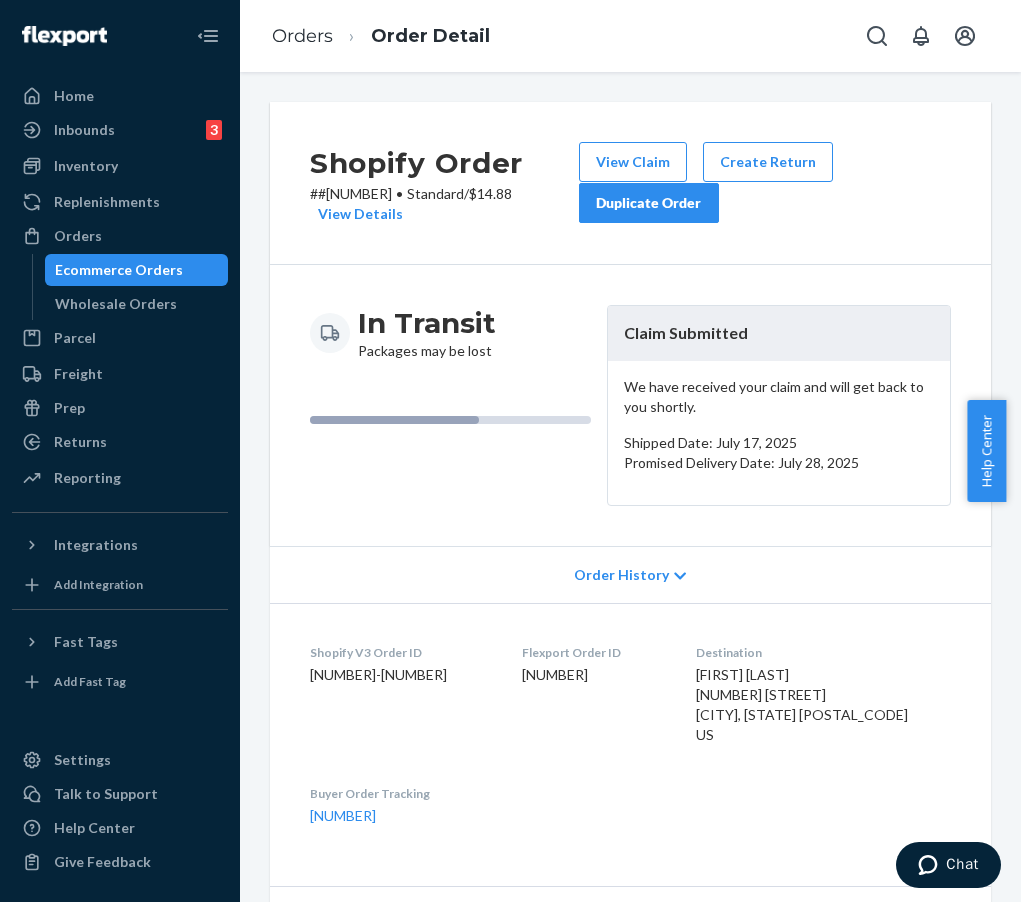 scroll, scrollTop: 4, scrollLeft: 0, axis: vertical 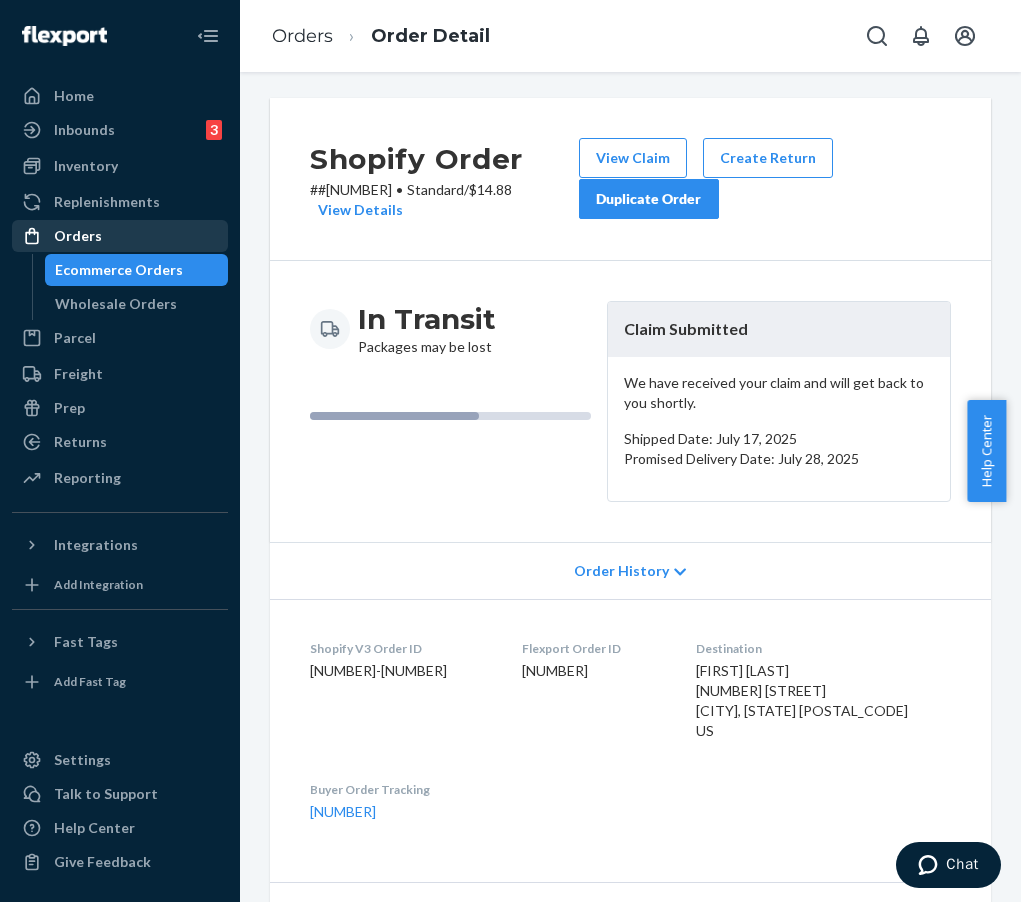 click on "Orders" at bounding box center (120, 236) 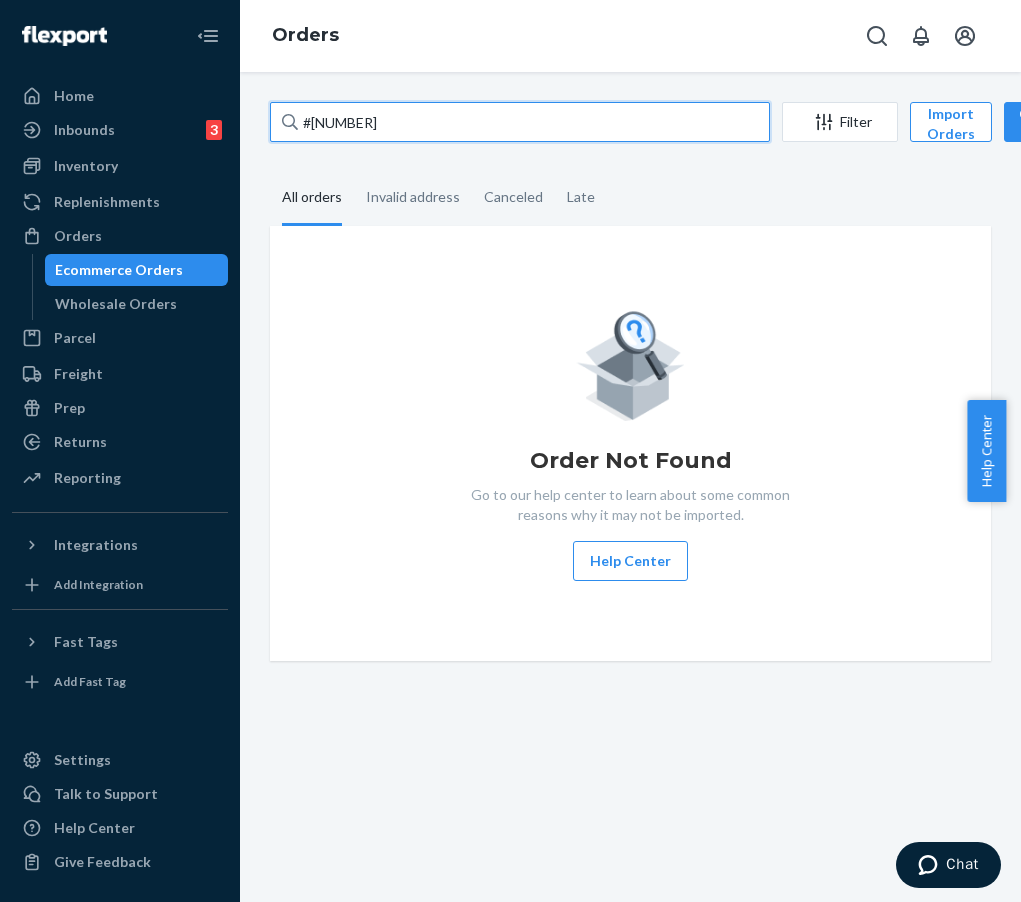 click on "#[NUMBER]" at bounding box center (520, 122) 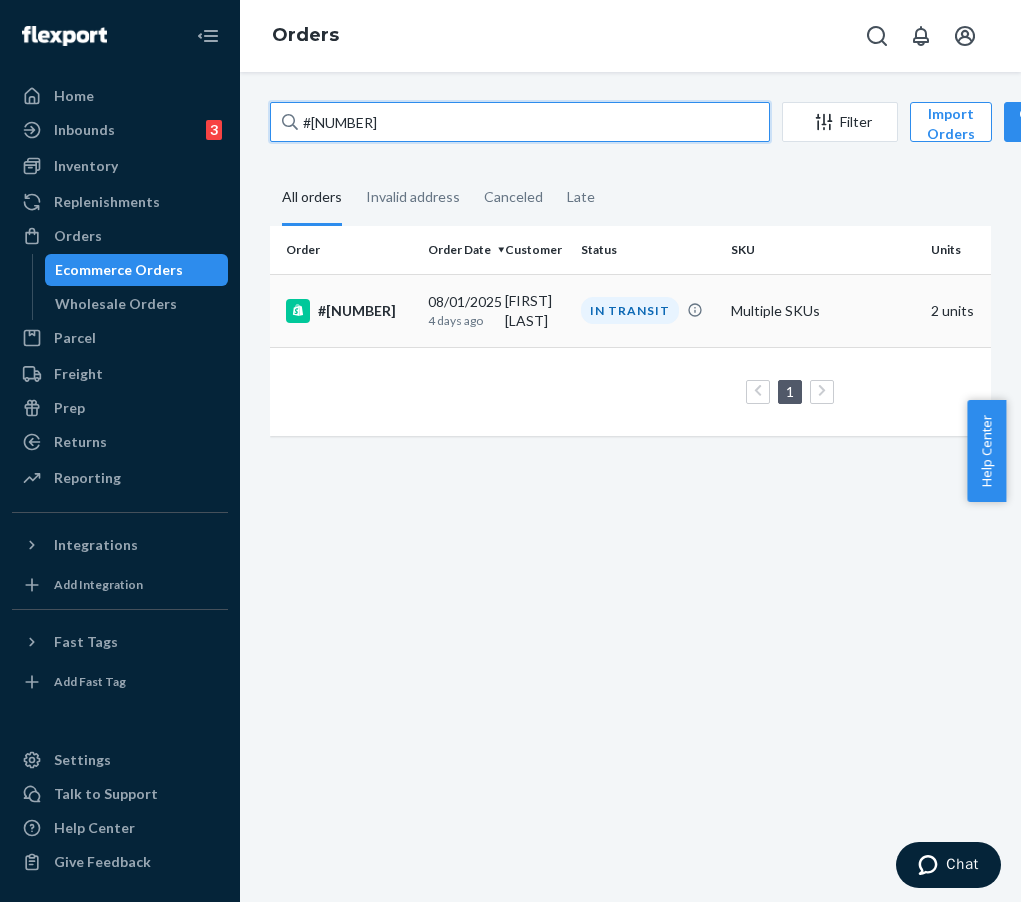 type on "#[NUMBER]" 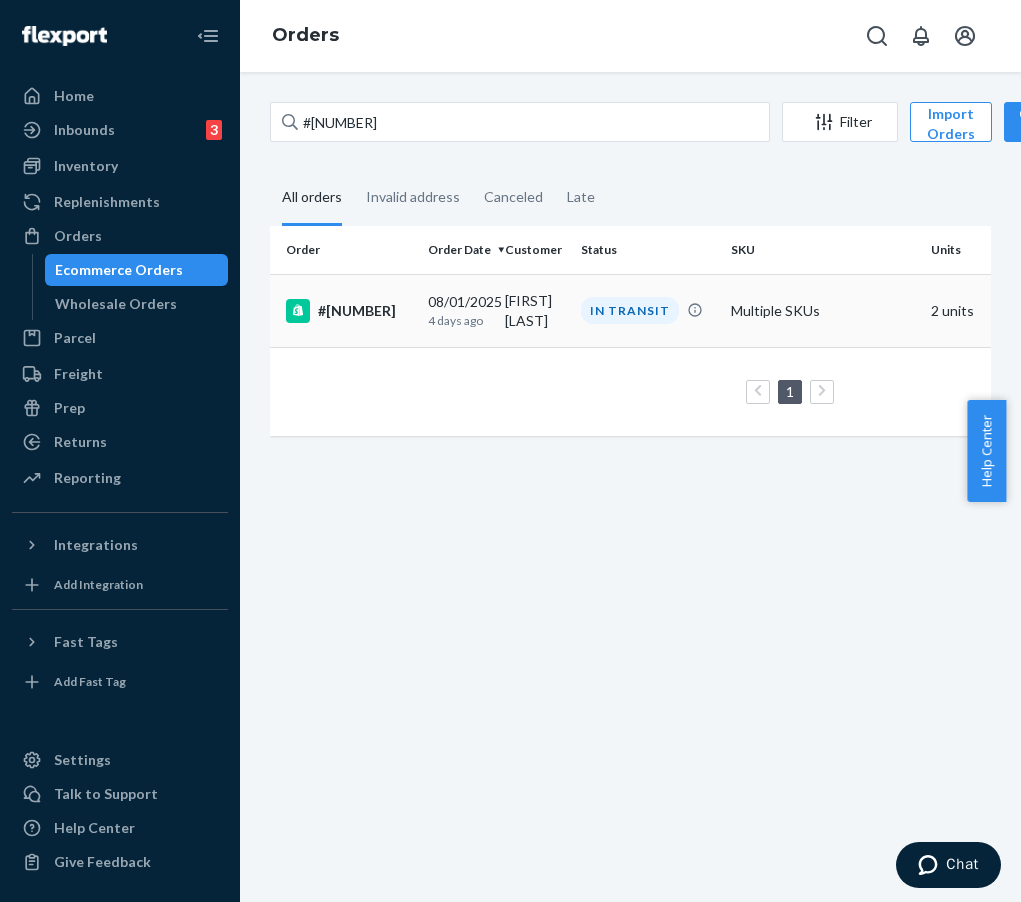 click on "#[NUMBER]" at bounding box center (349, 311) 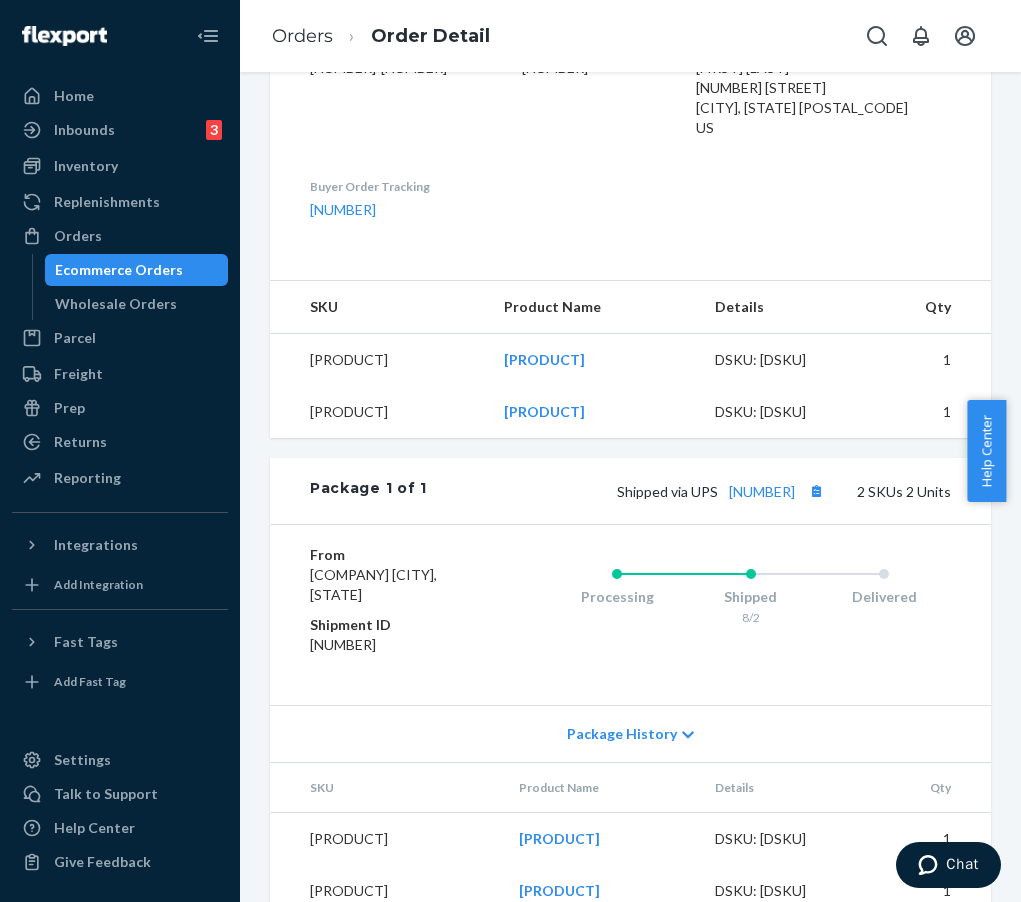 scroll, scrollTop: 716, scrollLeft: 0, axis: vertical 